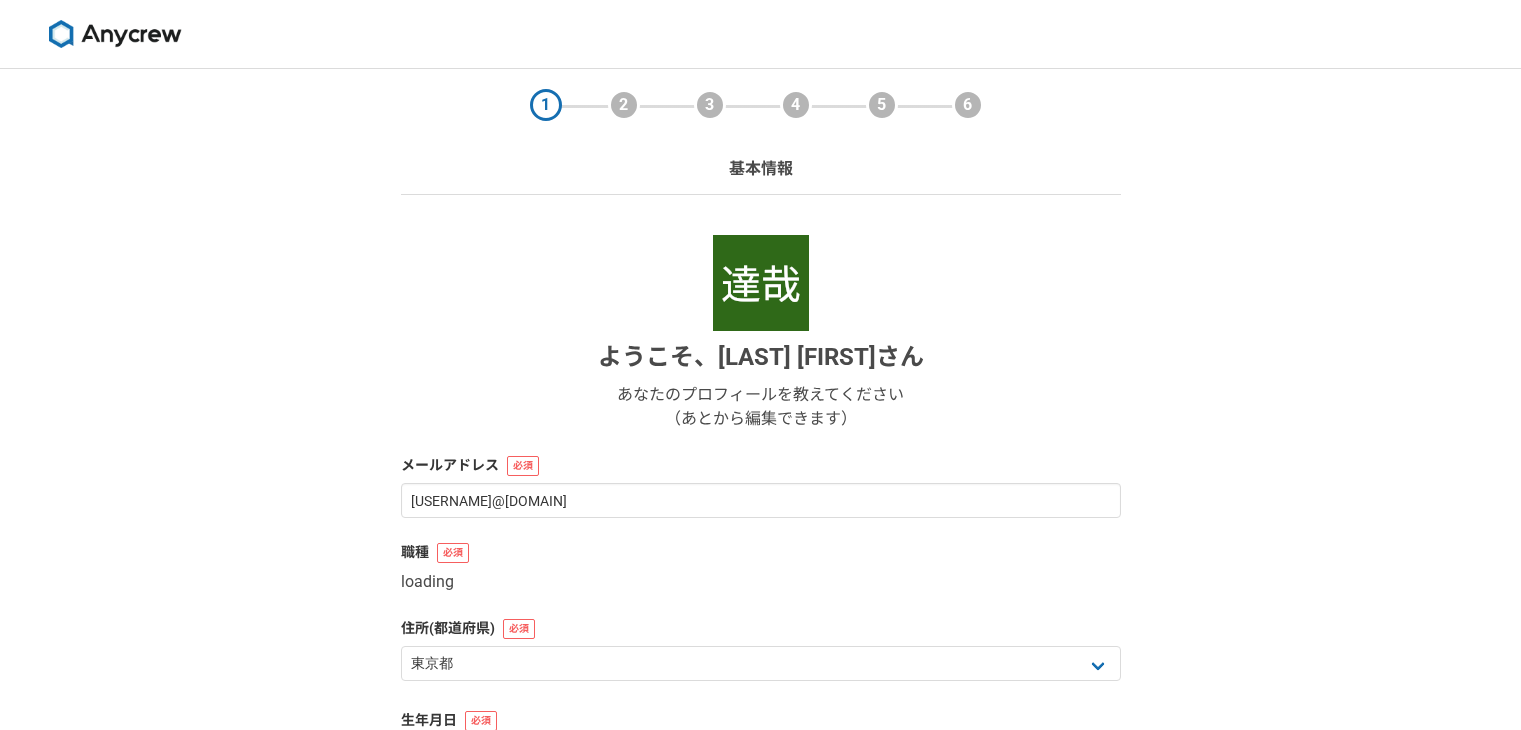 select on "13" 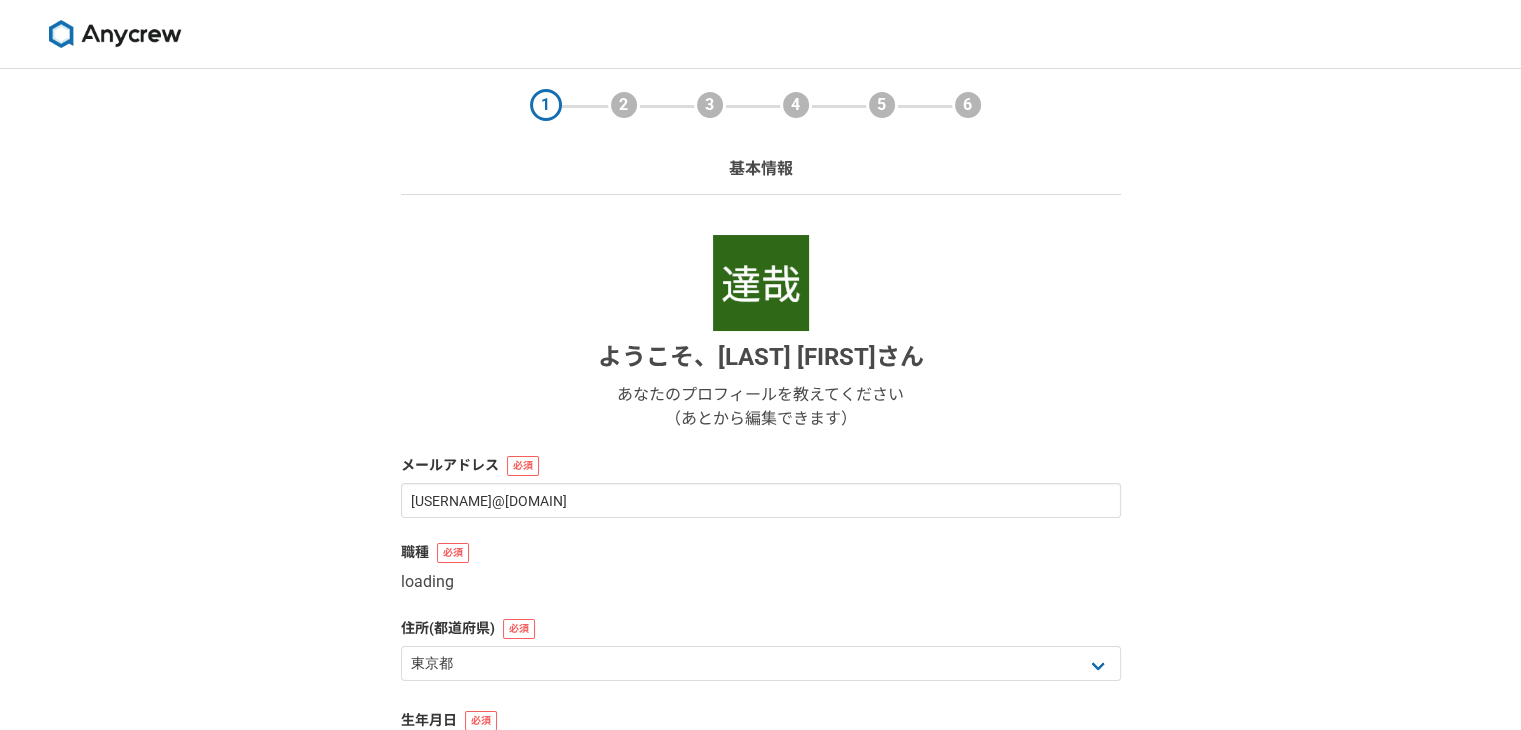 scroll, scrollTop: 0, scrollLeft: 0, axis: both 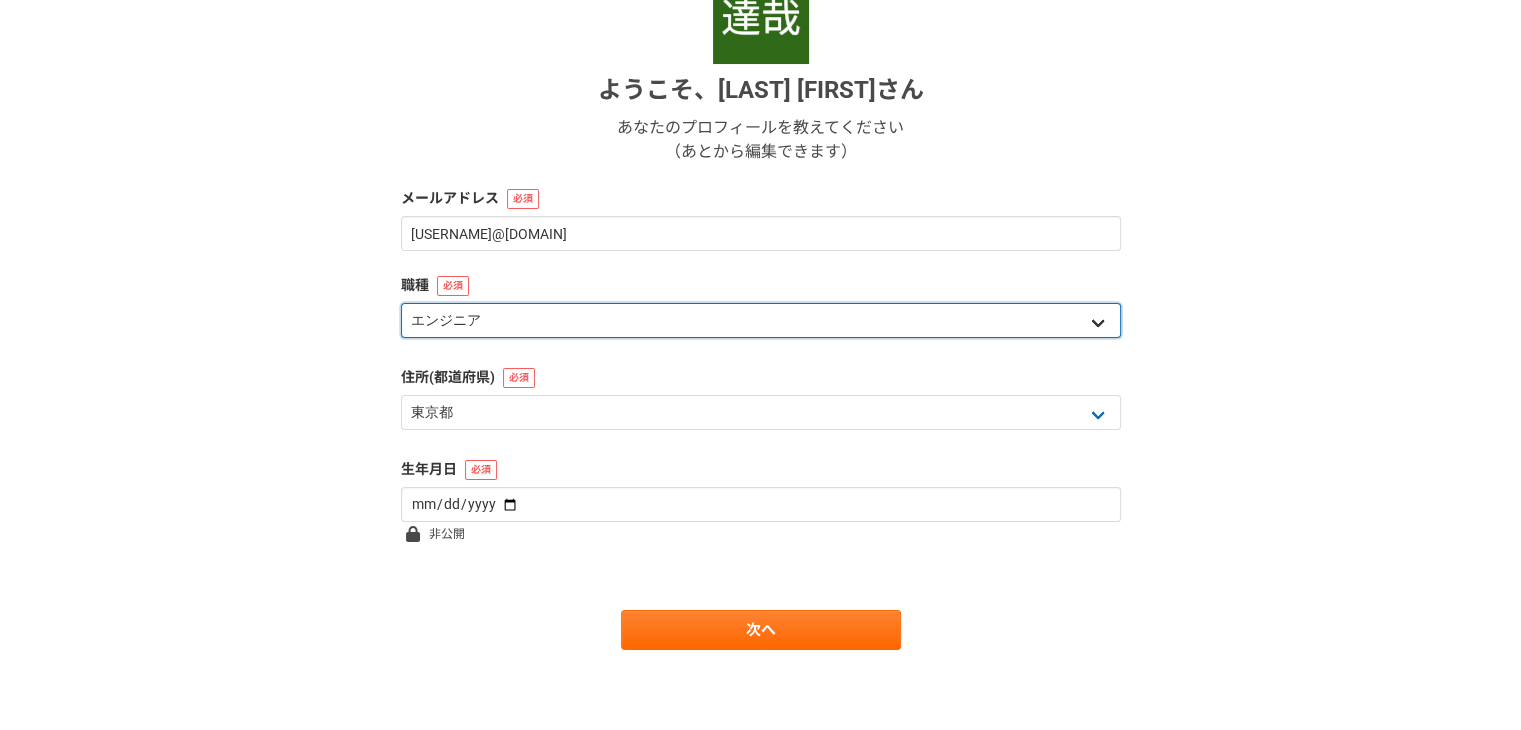 click on "エンジニア デザイナー ライター 営業 マーケティング 企画・事業開発 バックオフィス その他" at bounding box center (761, 320) 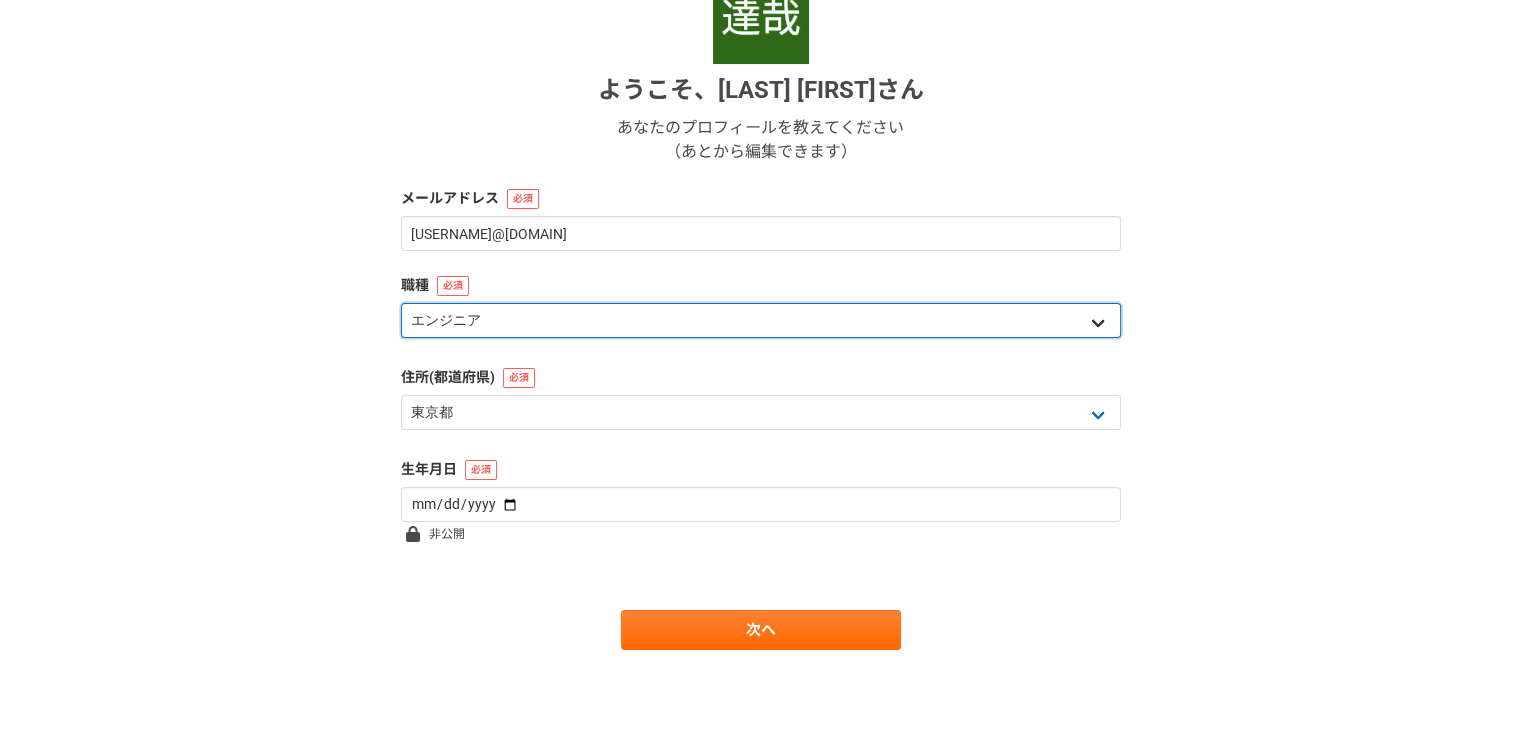 select on "4" 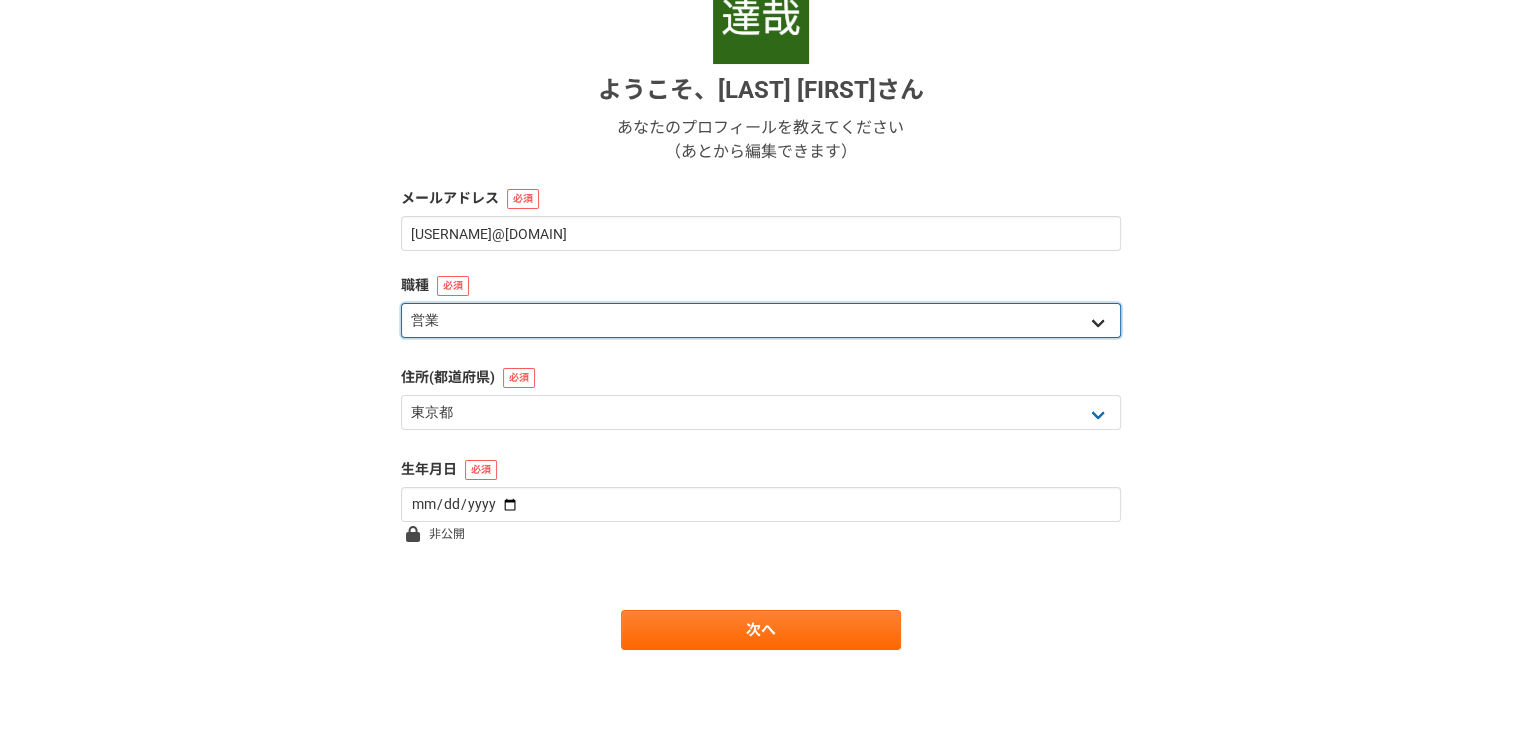 click on "エンジニア デザイナー ライター 営業 マーケティング 企画・事業開発 バックオフィス その他" at bounding box center [761, 320] 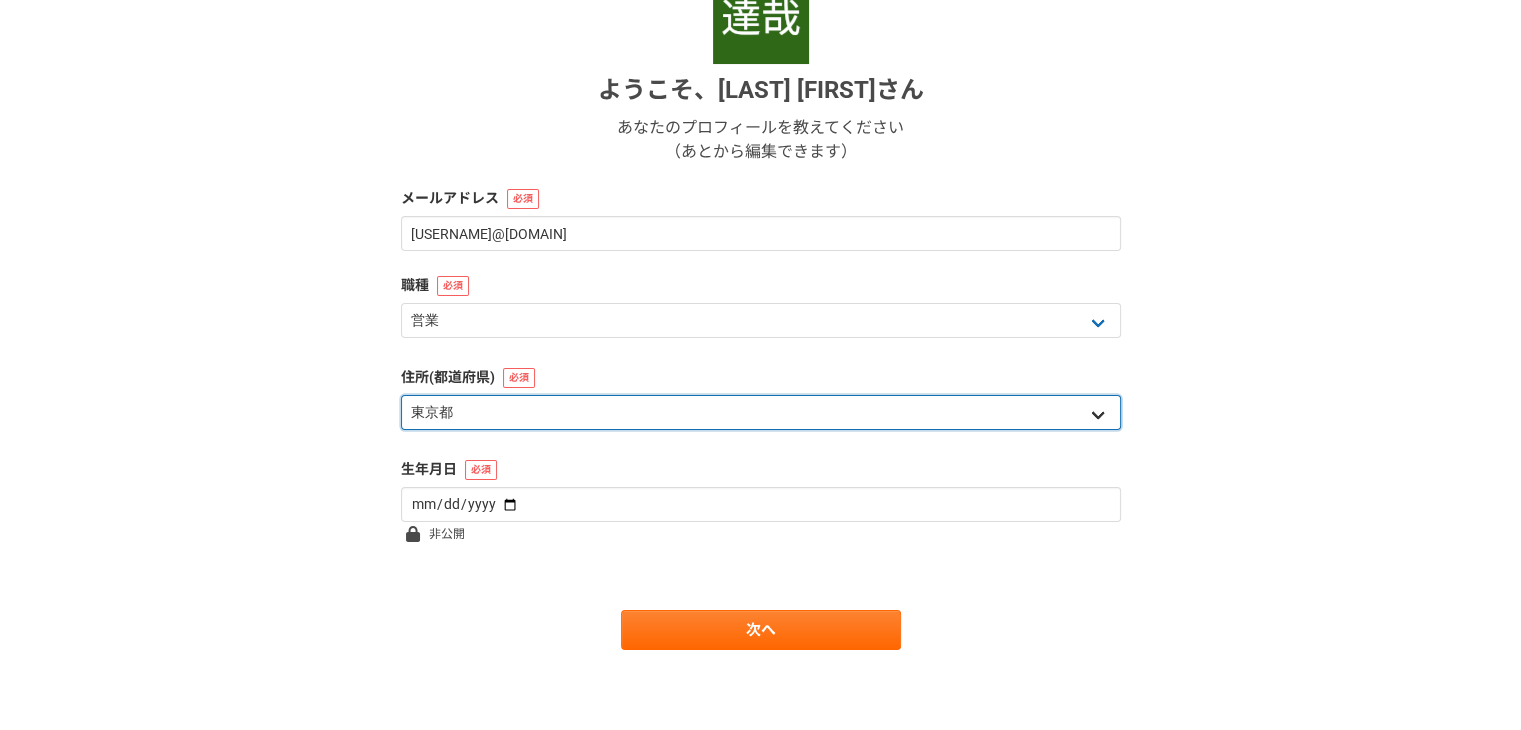 click on "北海道 青森県 岩手県 宮城県 秋田県 山形県 福島県 茨城県 栃木県 群馬県 埼玉県 千葉県 東京都 神奈川県 新潟県 富山県 石川県 福井県 山梨県 長野県 岐阜県 静岡県 愛知県 三重県 滋賀県 京都府 大阪府 兵庫県 奈良県 和歌山県 鳥取県 島根県 岡山県 広島県 山口県 徳島県 香川県 愛媛県 高知県 福岡県 佐賀県 長崎県 熊本県 大分県 宮崎県 鹿児島県 沖縄県 海外" at bounding box center (761, 412) 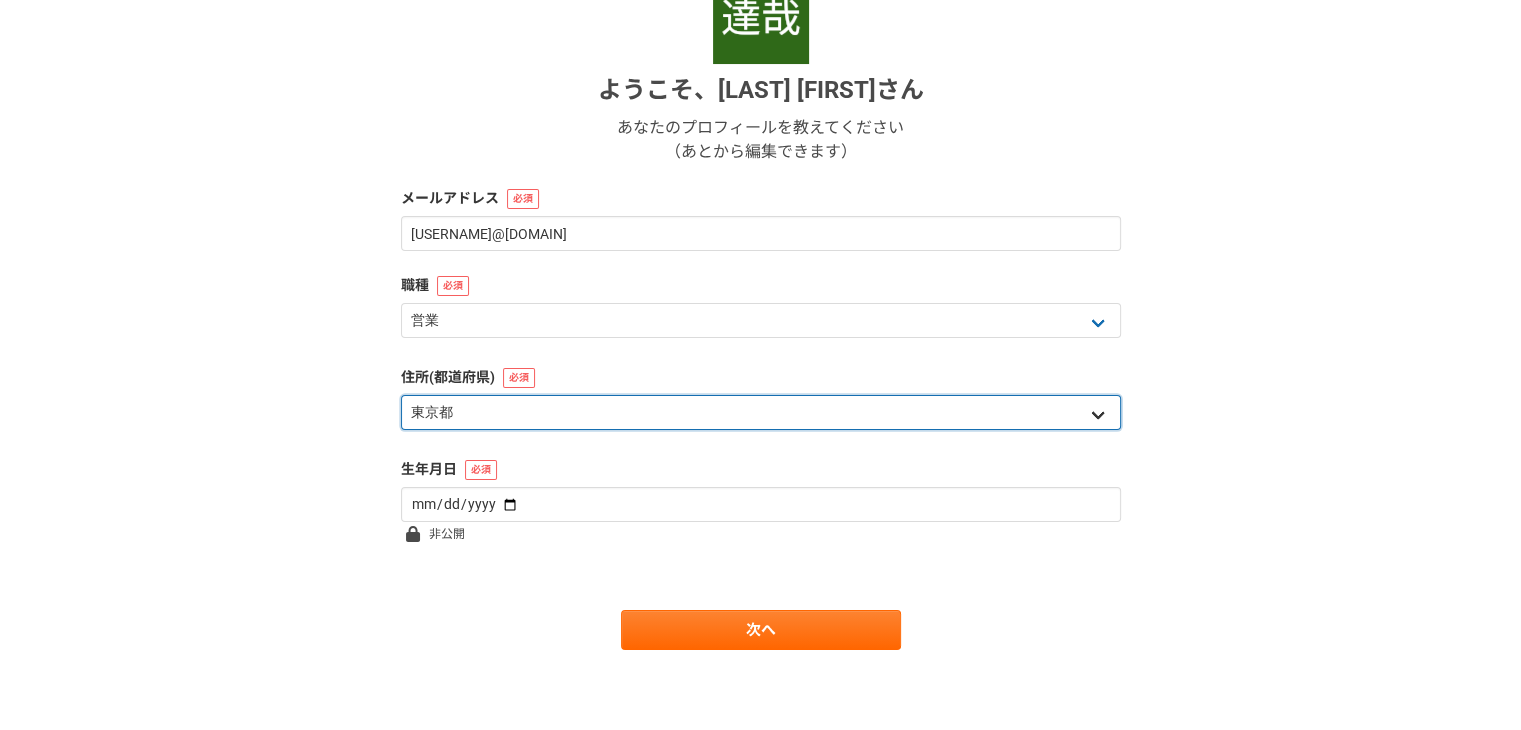 select on "34" 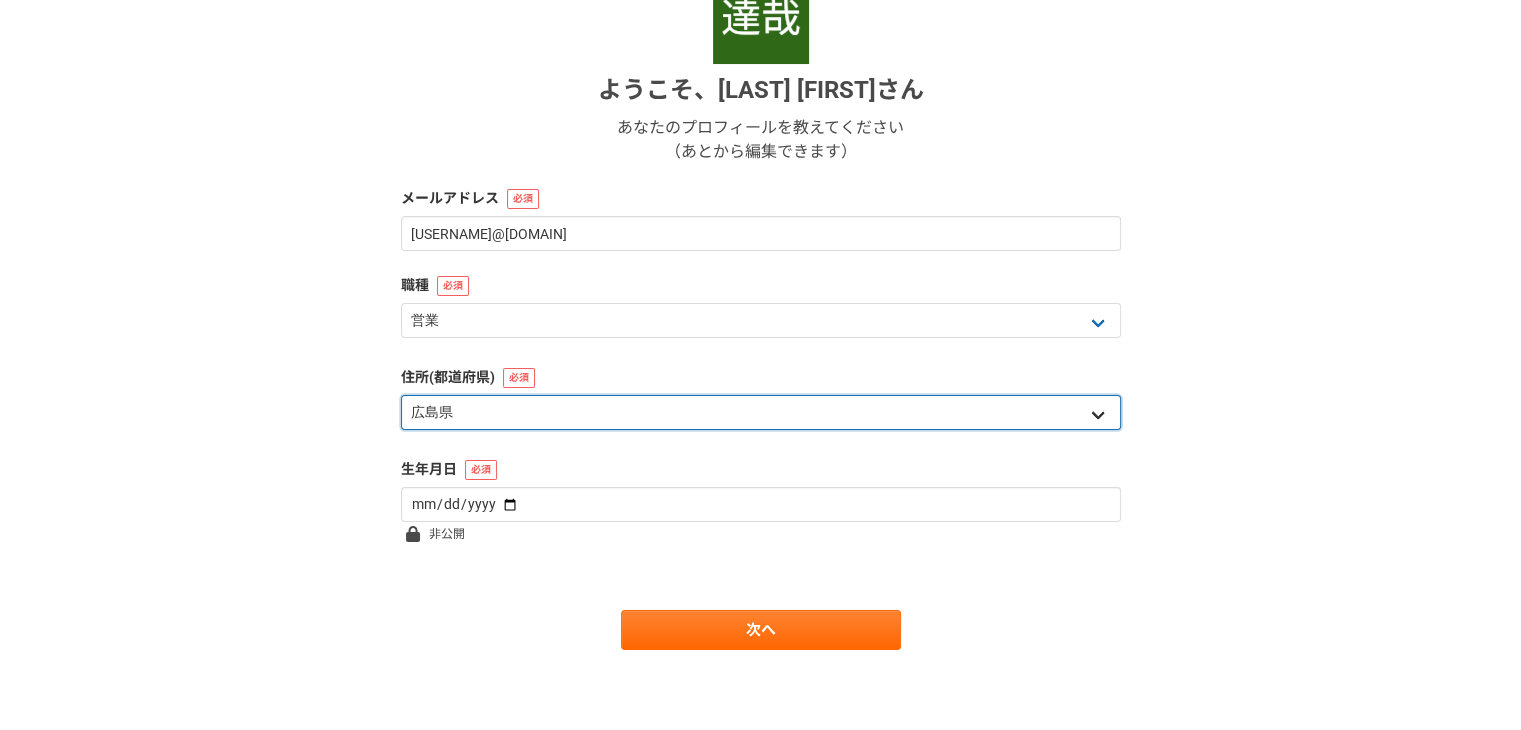 click on "北海道 青森県 岩手県 宮城県 秋田県 山形県 福島県 茨城県 栃木県 群馬県 埼玉県 千葉県 東京都 神奈川県 新潟県 富山県 石川県 福井県 山梨県 長野県 岐阜県 静岡県 愛知県 三重県 滋賀県 京都府 大阪府 兵庫県 奈良県 和歌山県 鳥取県 島根県 岡山県 広島県 山口県 徳島県 香川県 愛媛県 高知県 福岡県 佐賀県 長崎県 熊本県 大分県 宮崎県 鹿児島県 沖縄県 海外" at bounding box center (761, 412) 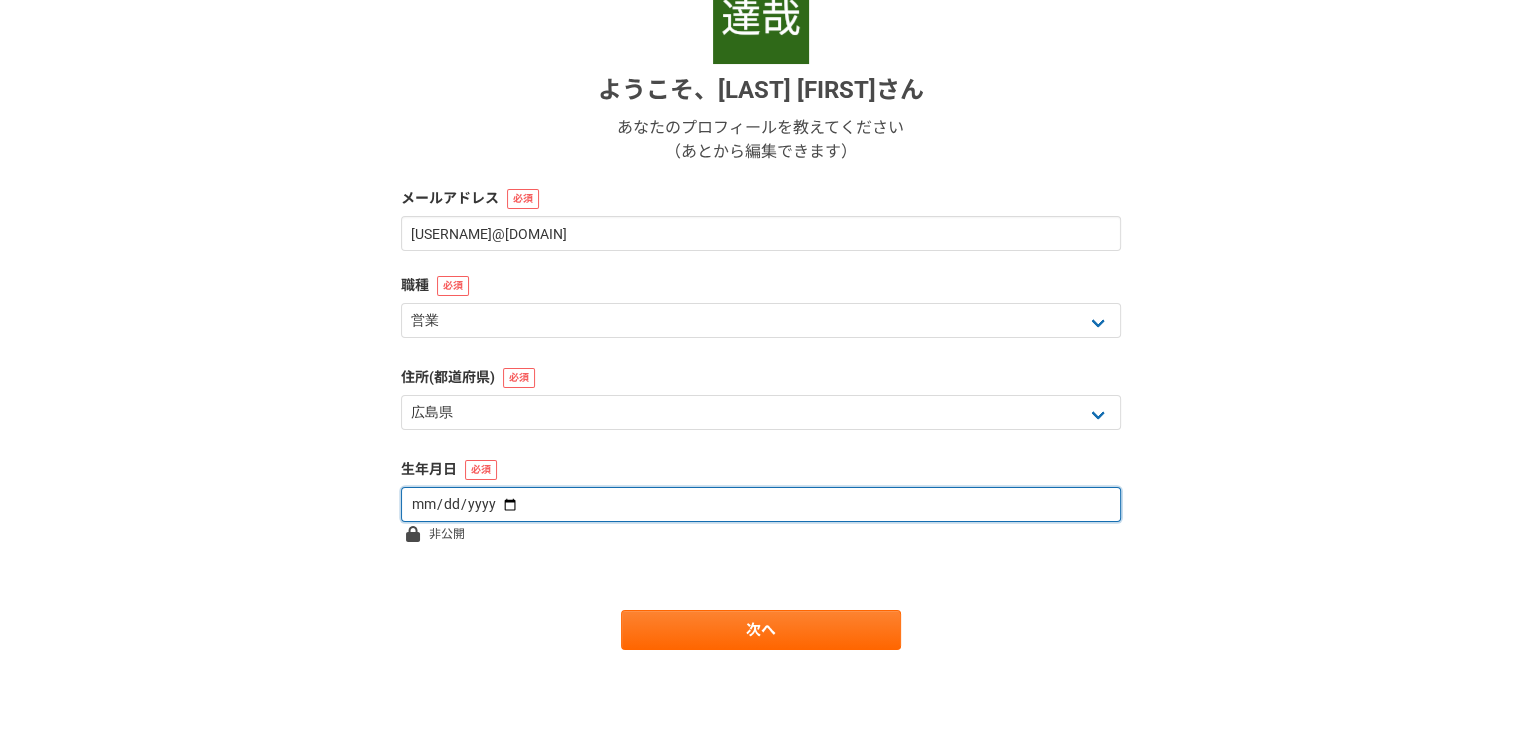 click at bounding box center (761, 504) 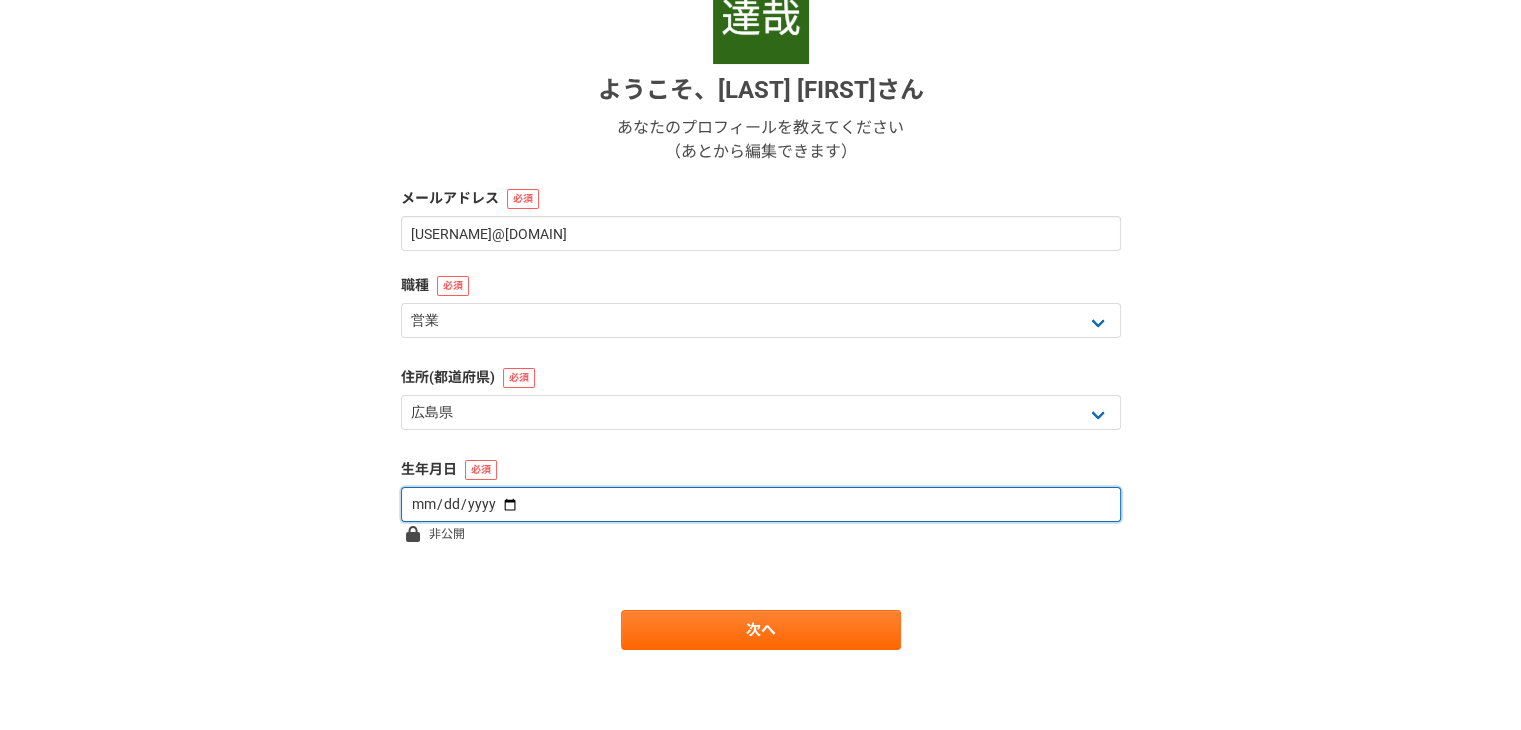 type on "1985-12-15" 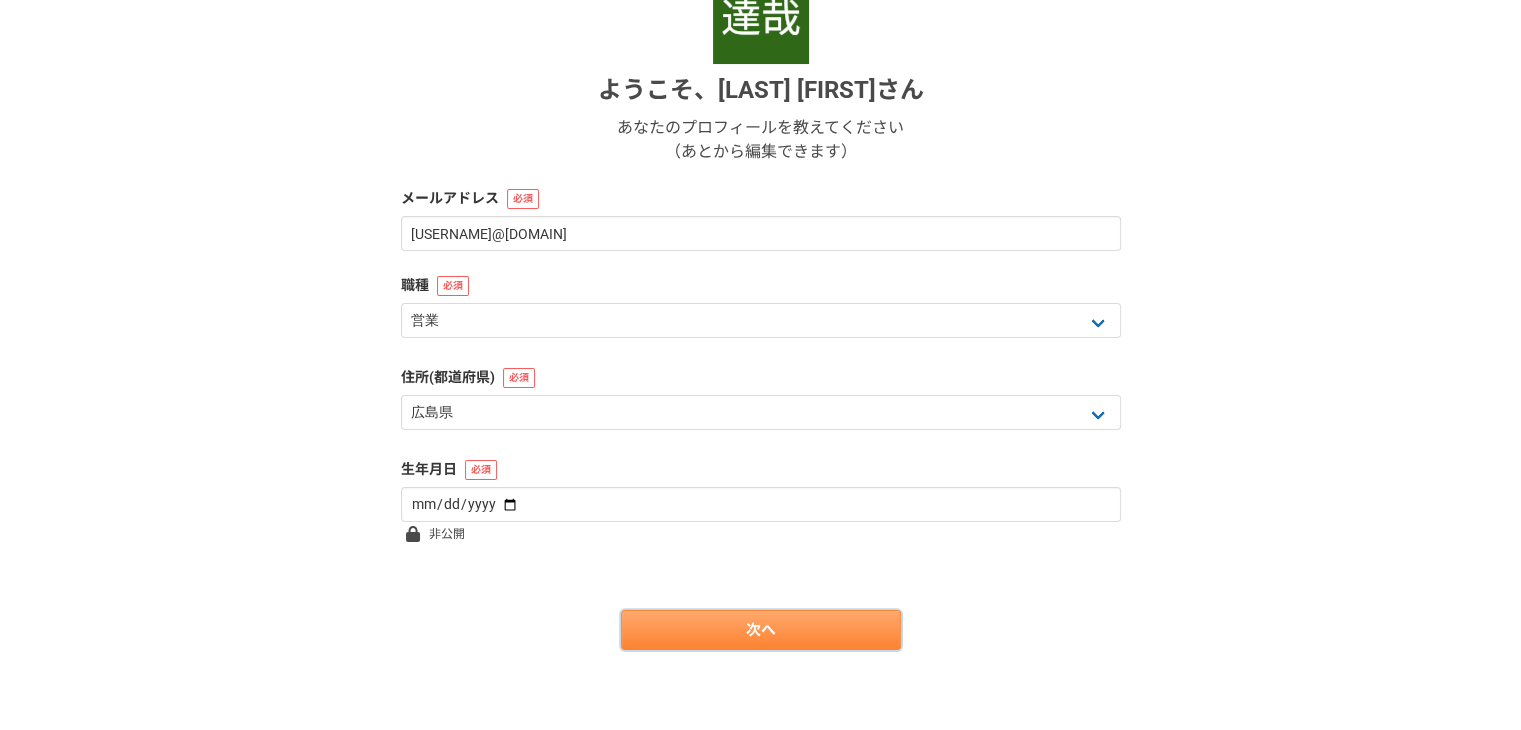 click on "次へ" at bounding box center [761, 630] 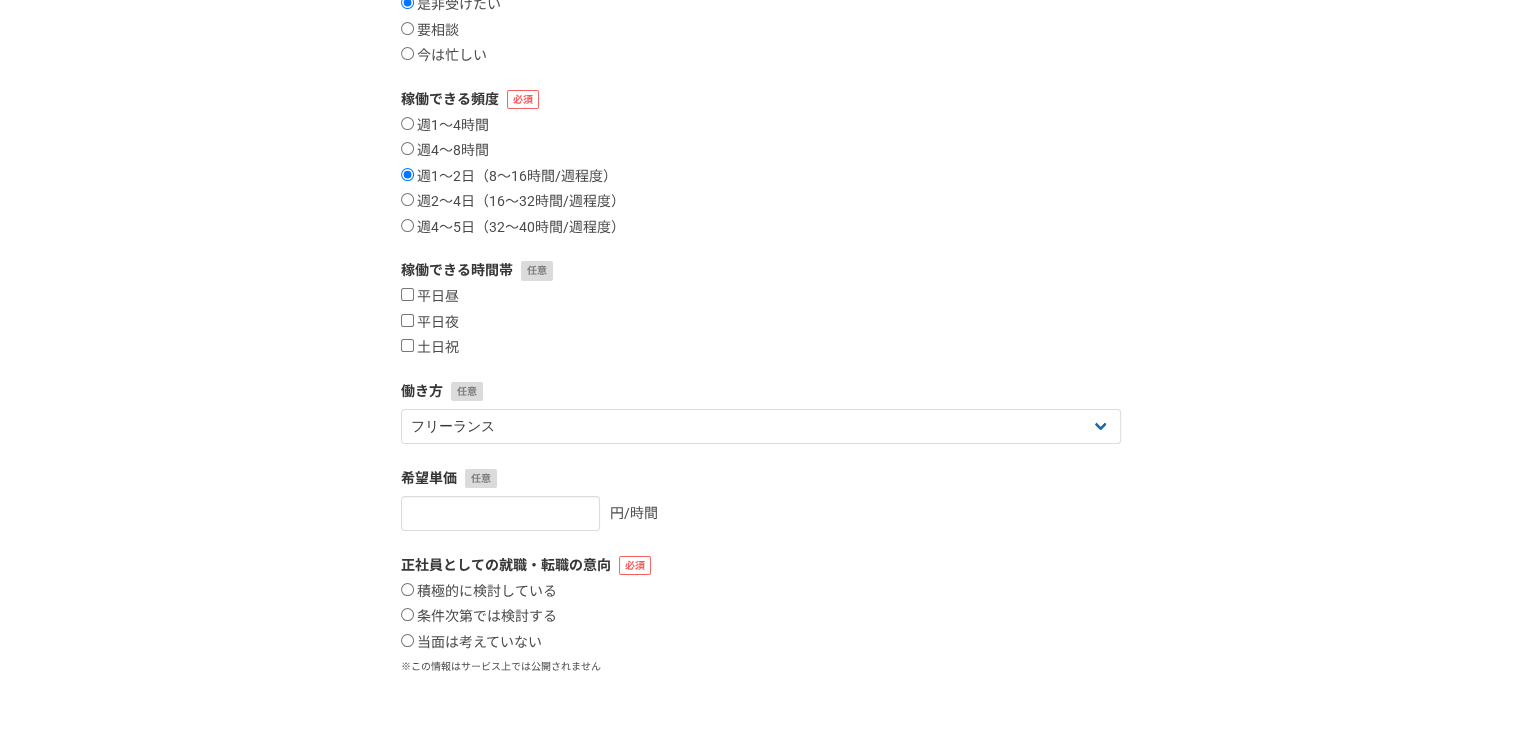 scroll, scrollTop: 0, scrollLeft: 0, axis: both 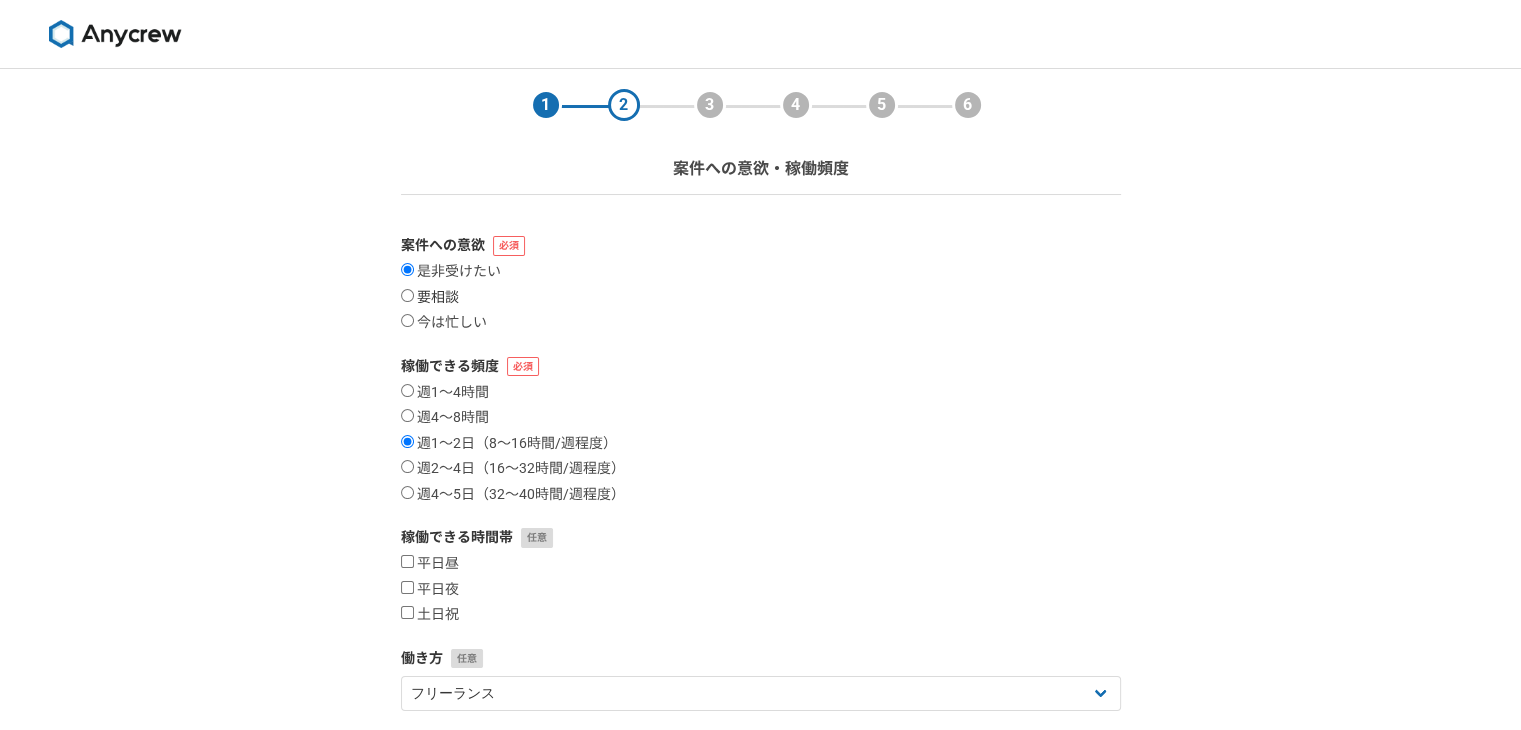 click on "要相談" at bounding box center [430, 298] 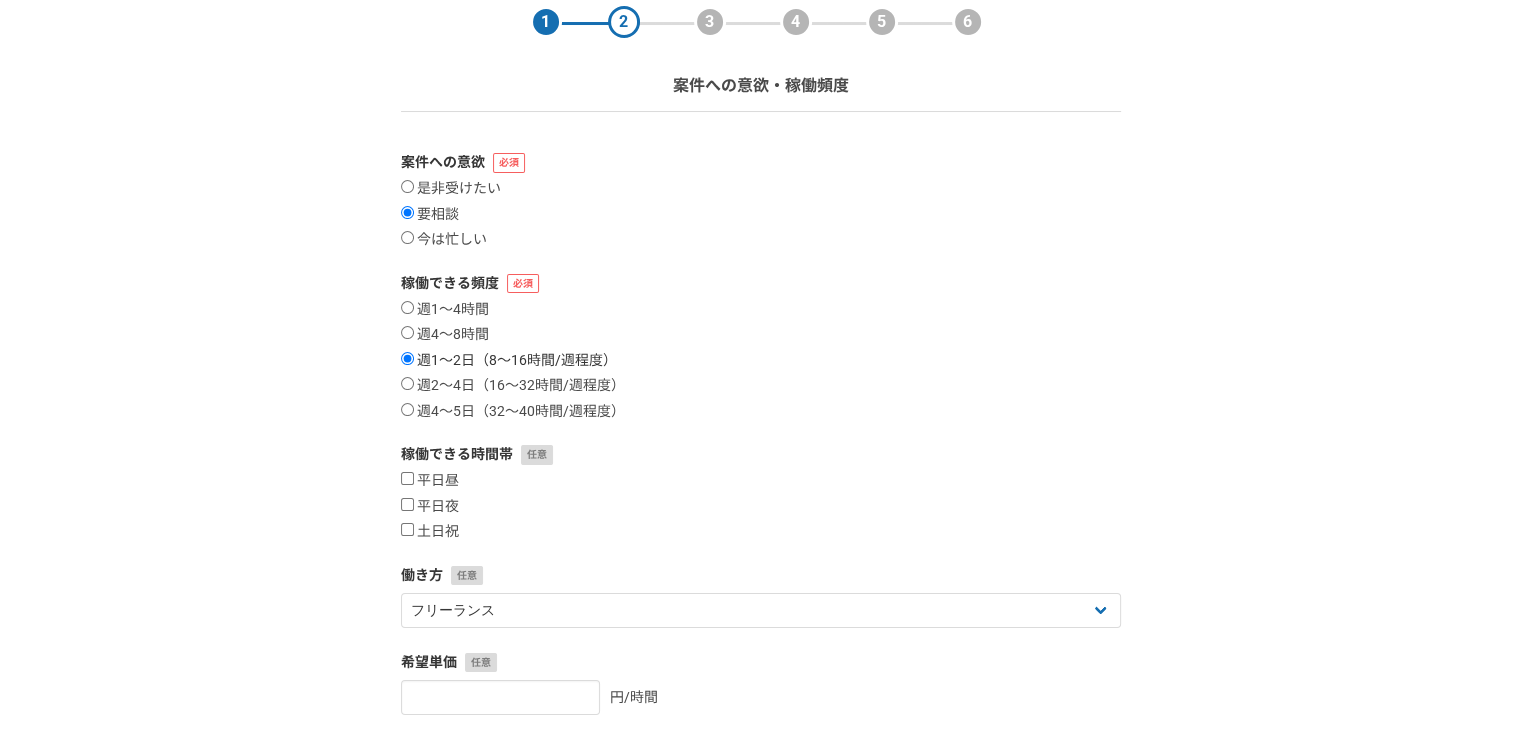scroll, scrollTop: 200, scrollLeft: 0, axis: vertical 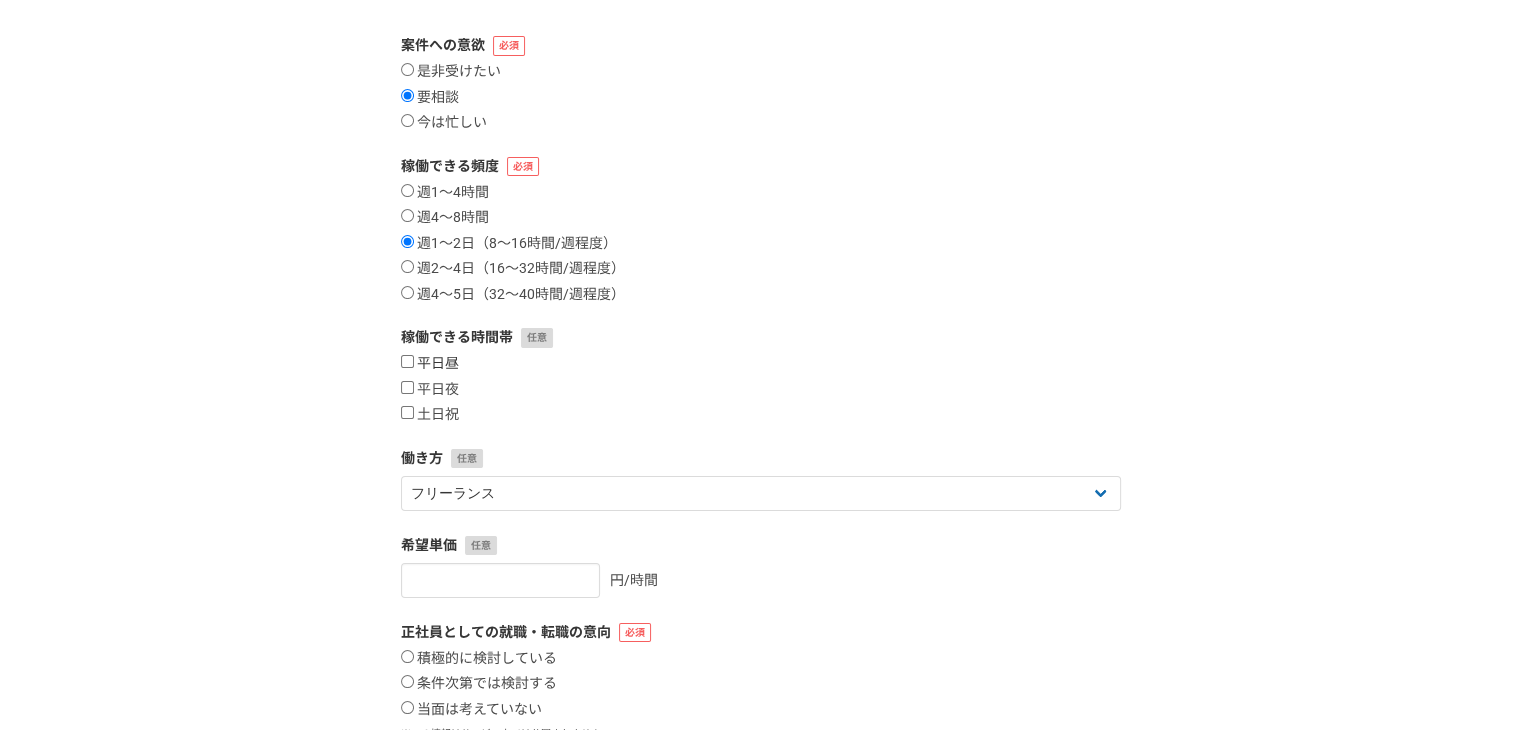 click on "平日昼" at bounding box center (407, 361) 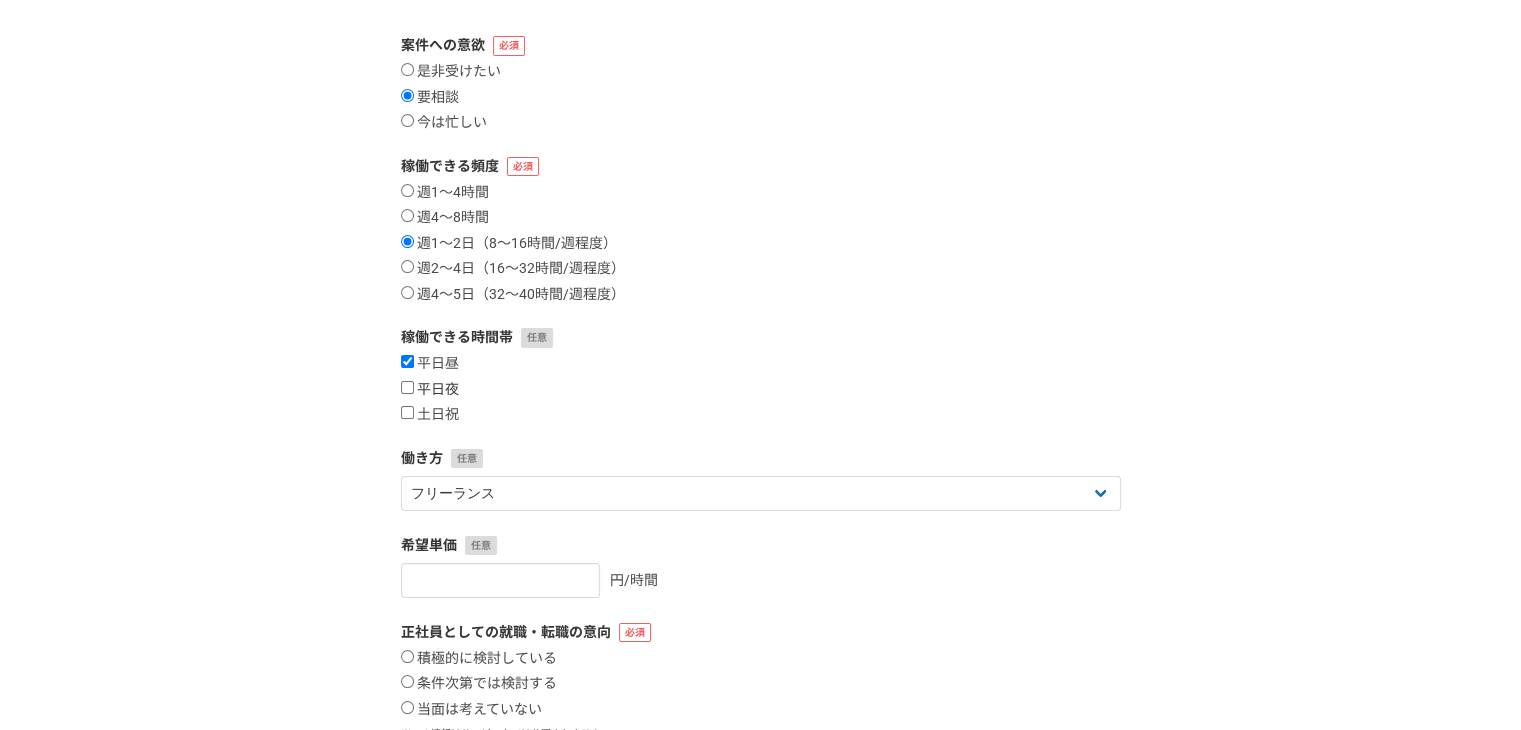 click on "平日夜" at bounding box center (407, 387) 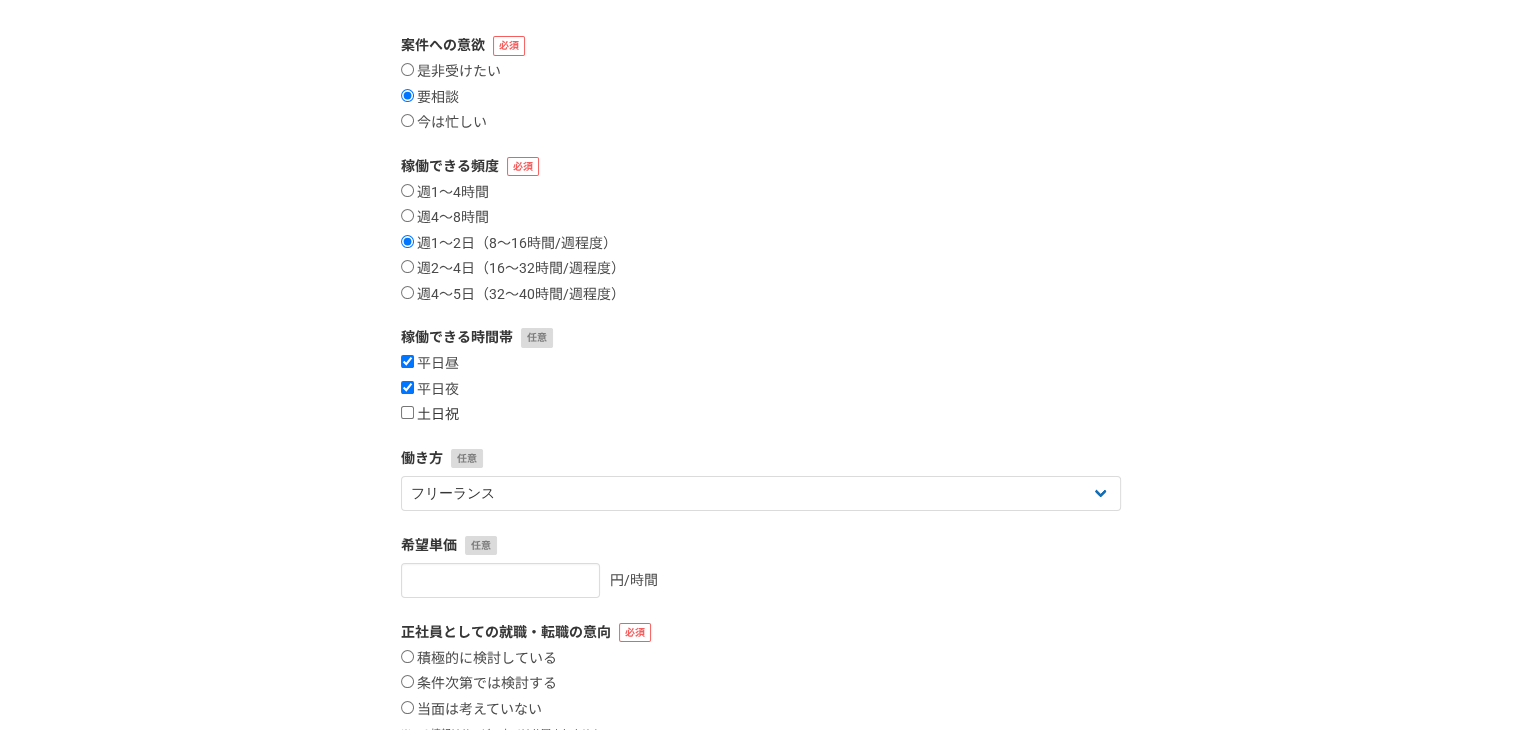 click on "土日祝" at bounding box center (407, 412) 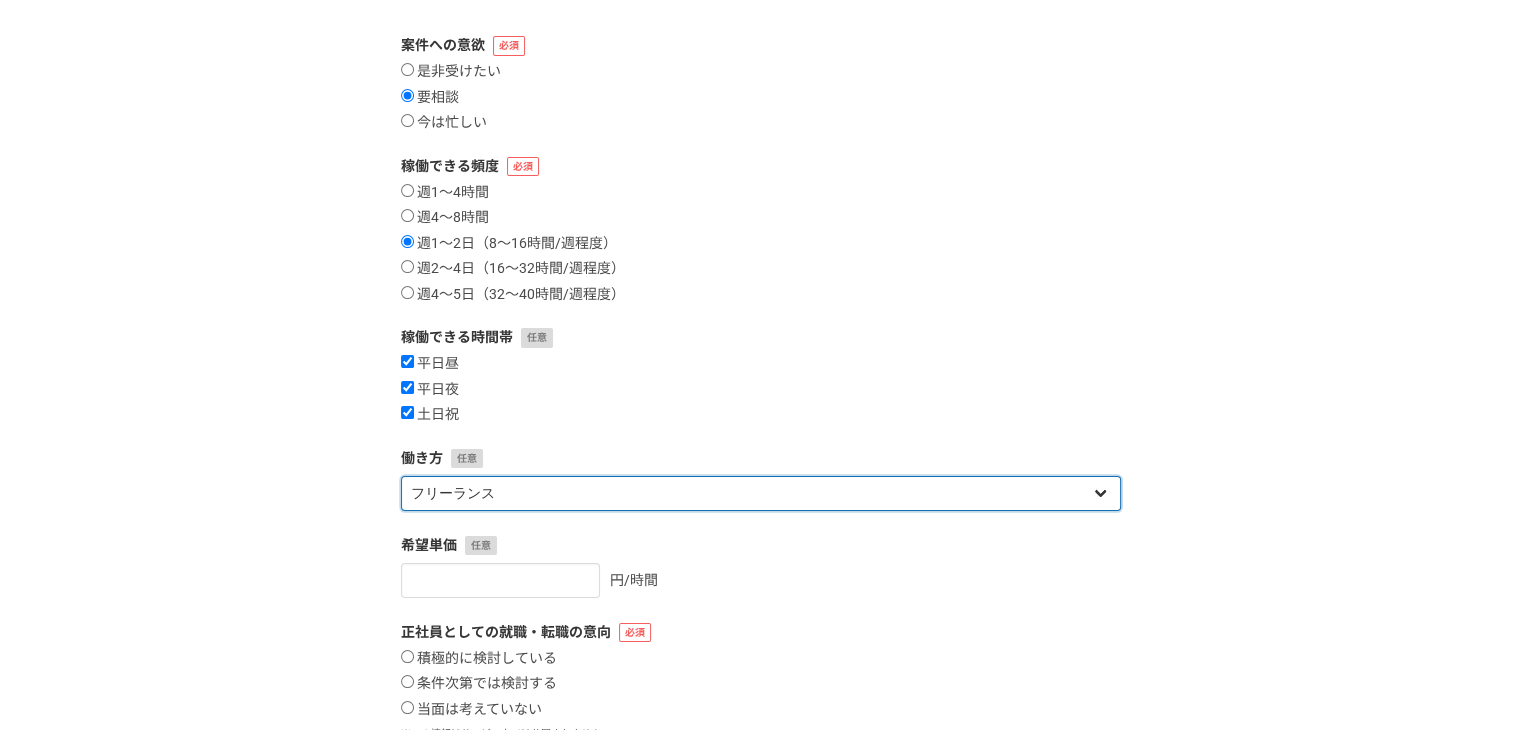 click on "フリーランス 副業 その他" at bounding box center [761, 493] 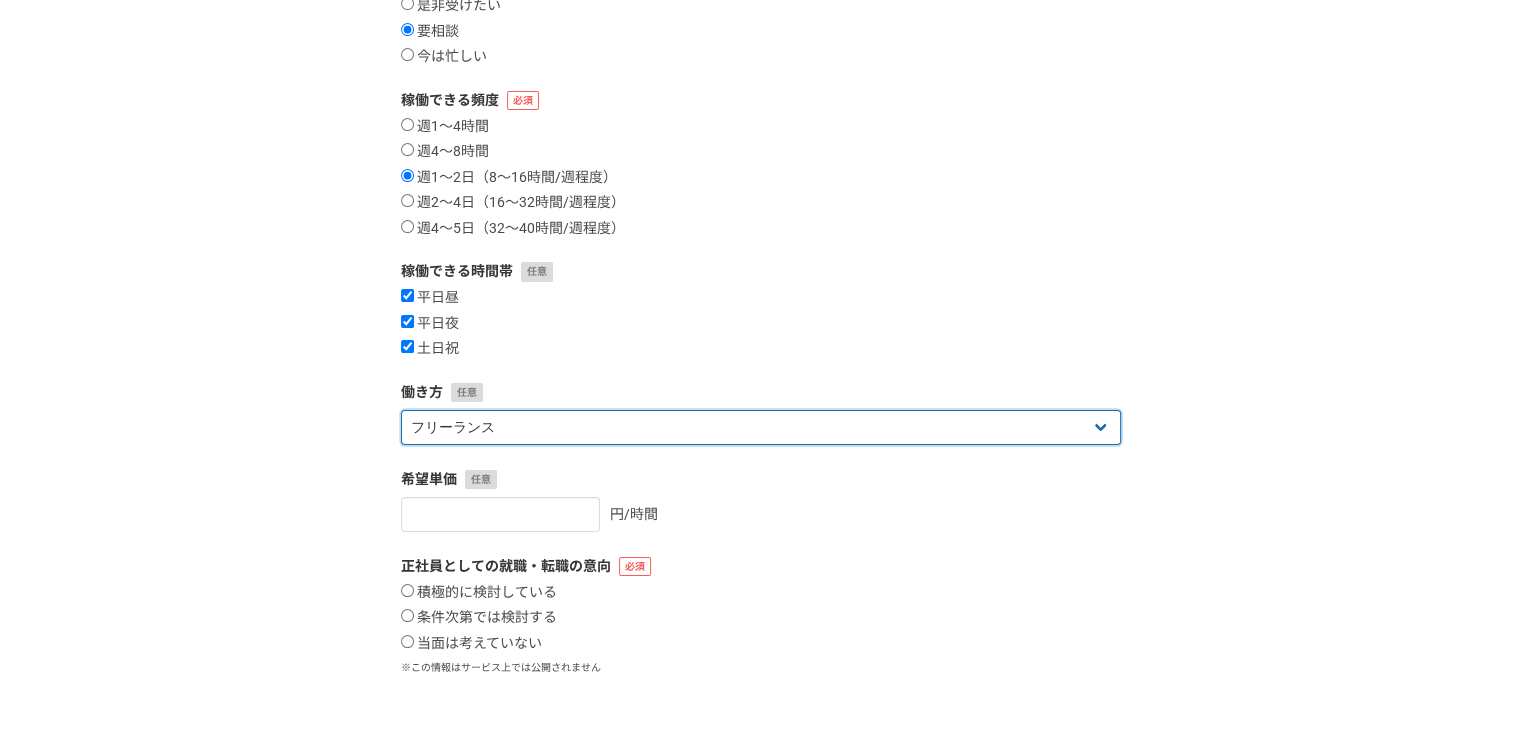 scroll, scrollTop: 300, scrollLeft: 0, axis: vertical 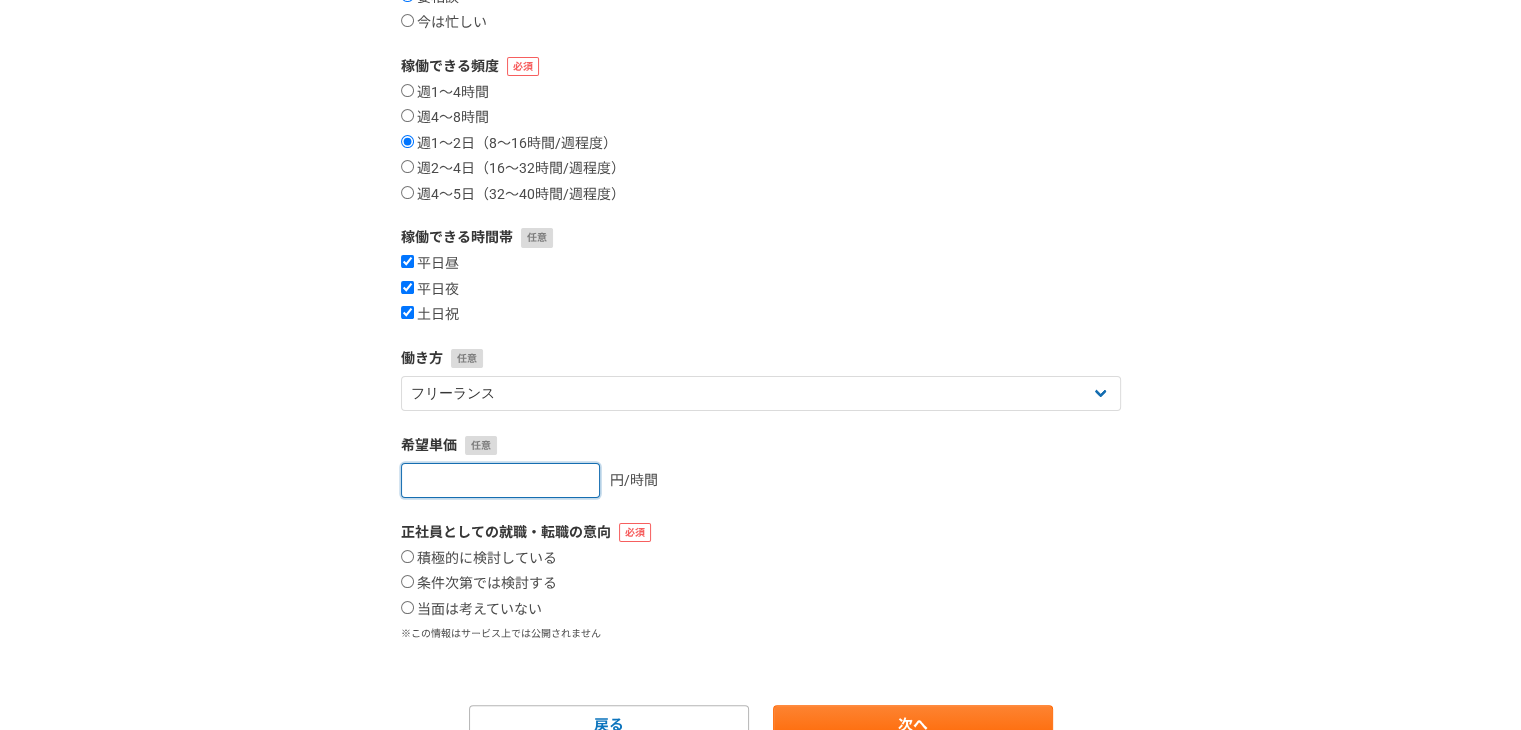 click at bounding box center [500, 480] 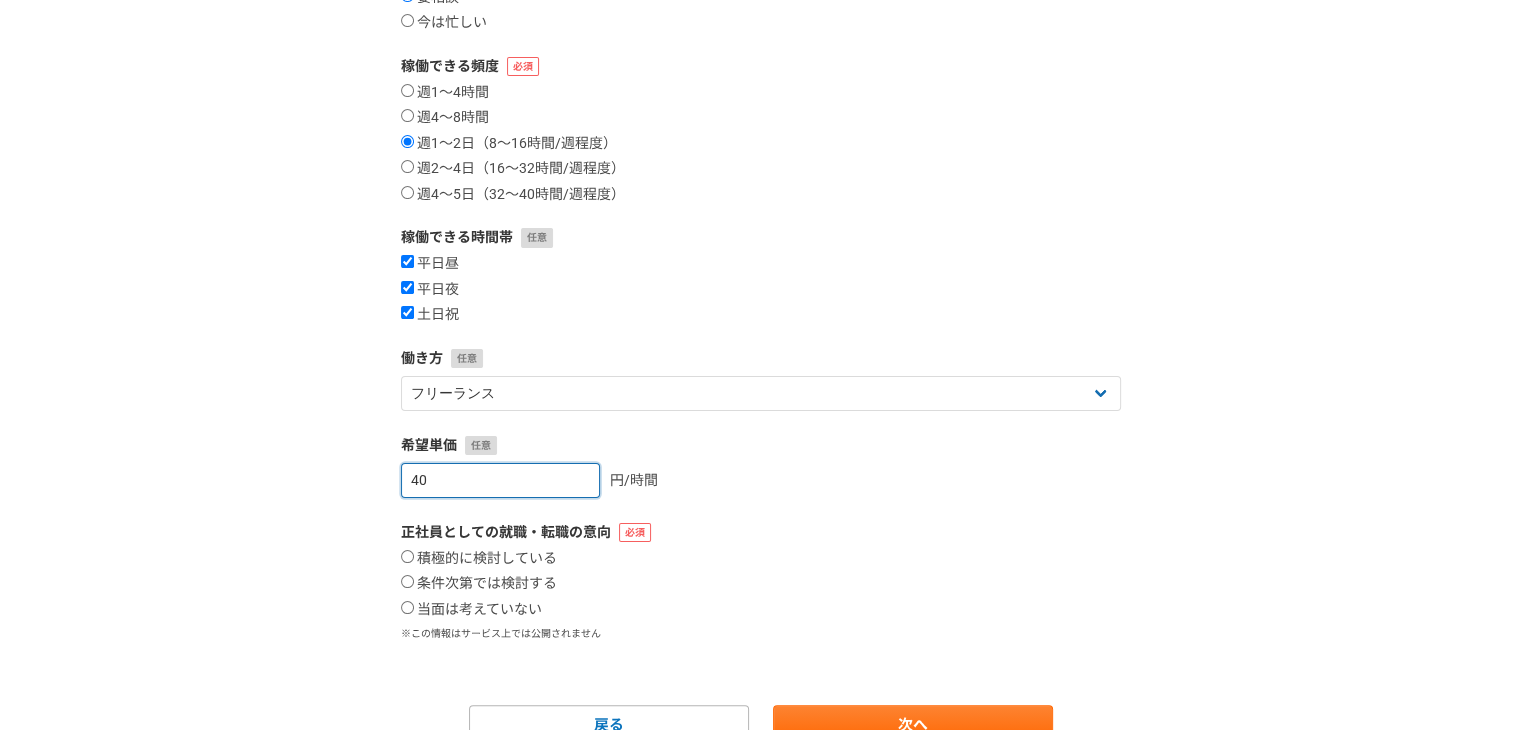 type on "4" 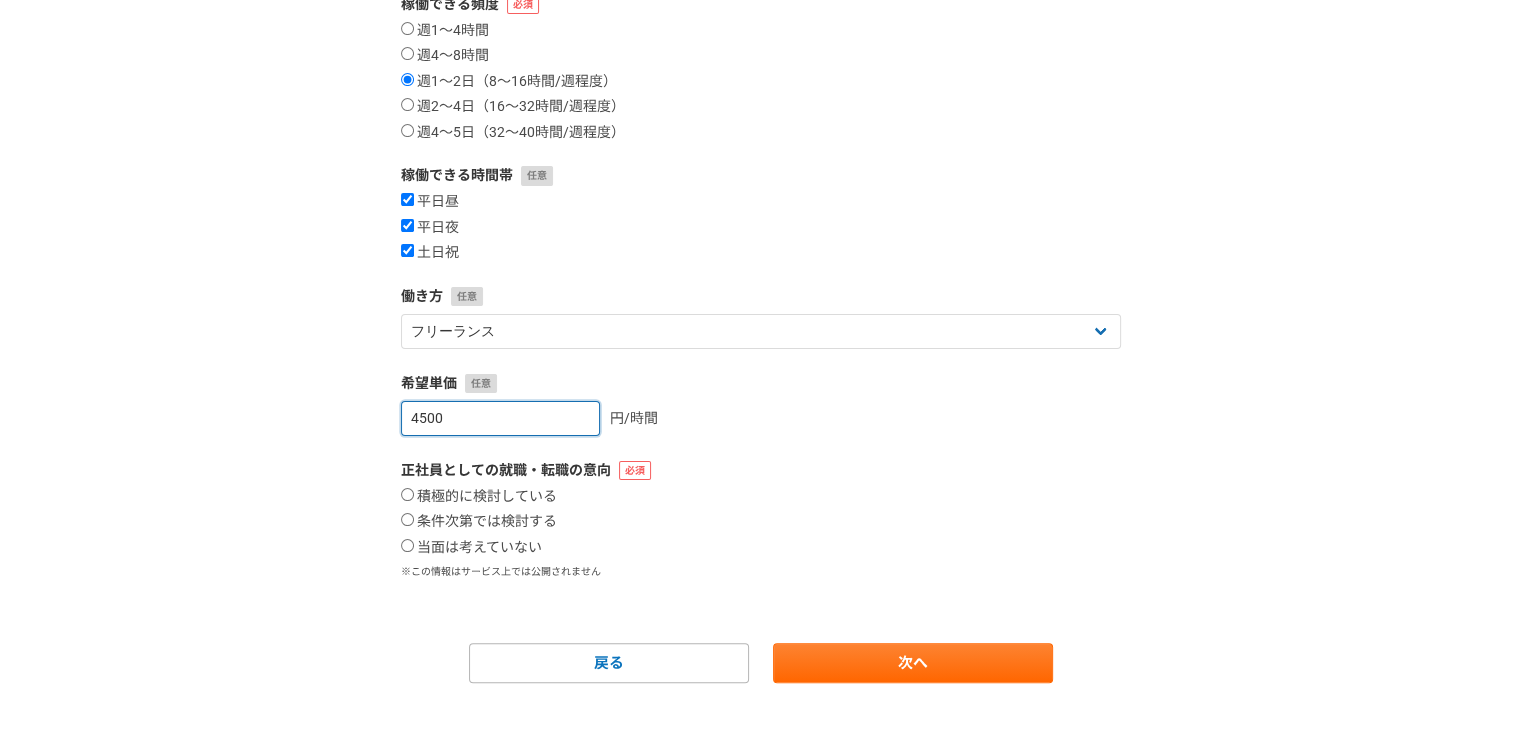 scroll, scrollTop: 395, scrollLeft: 0, axis: vertical 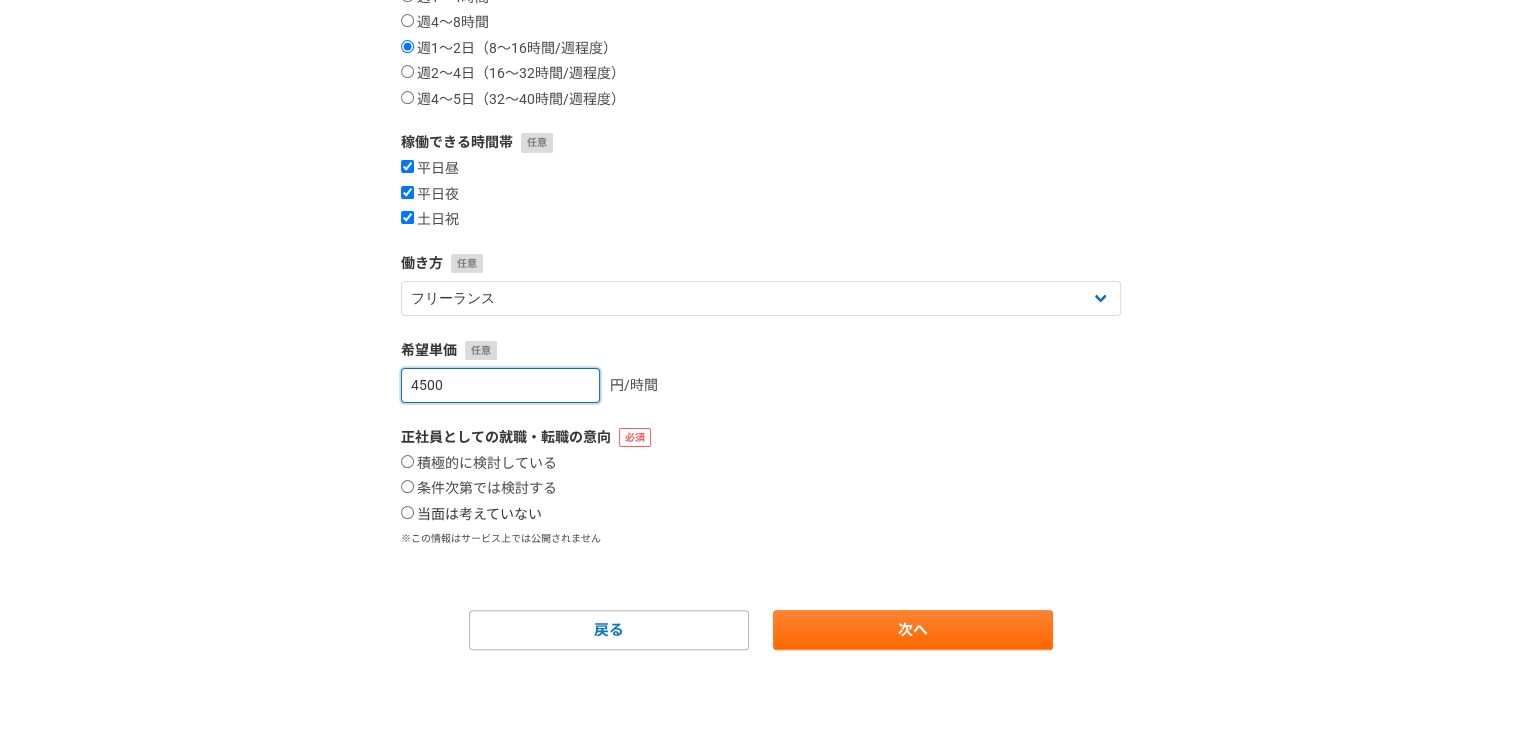 type on "4500" 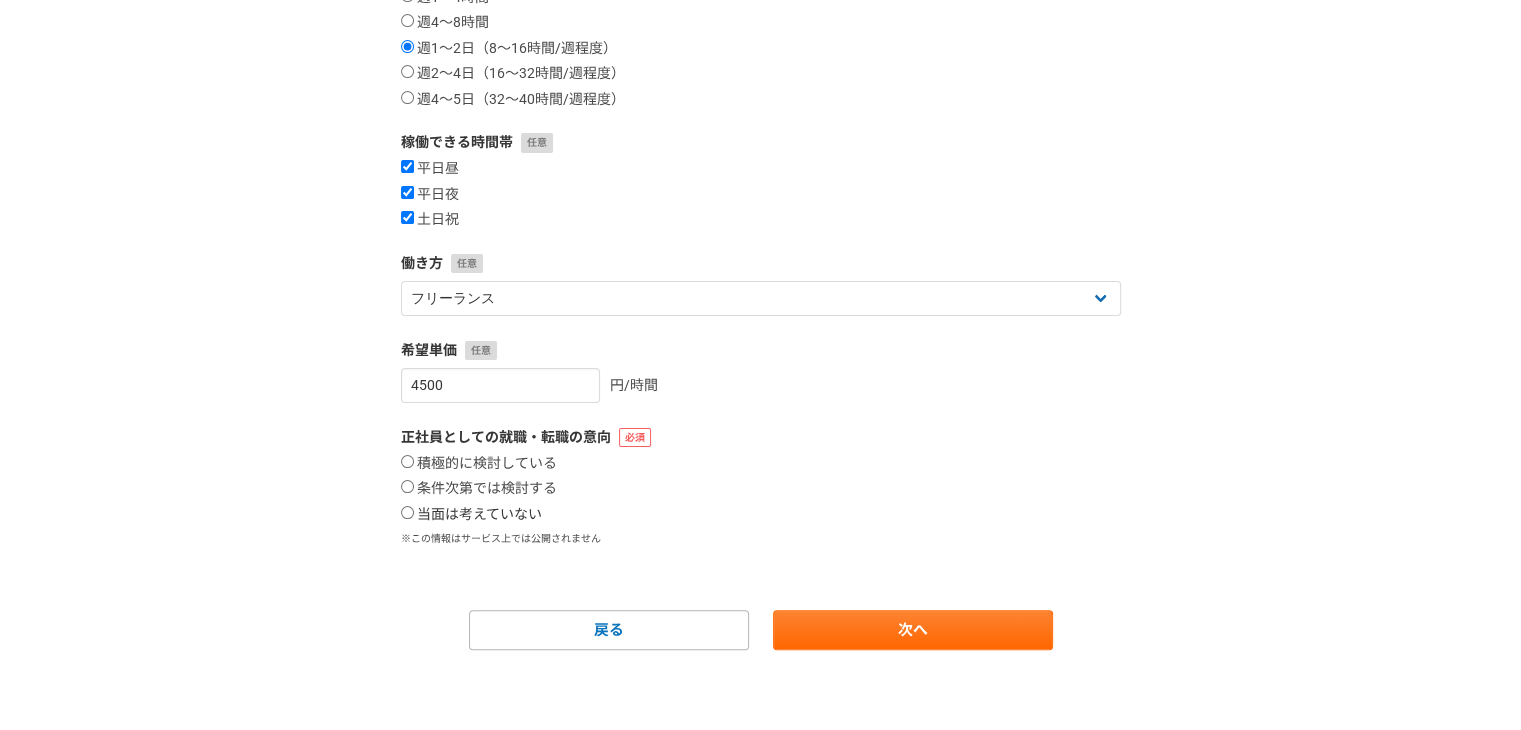 click on "当面は考えていない" at bounding box center [407, 512] 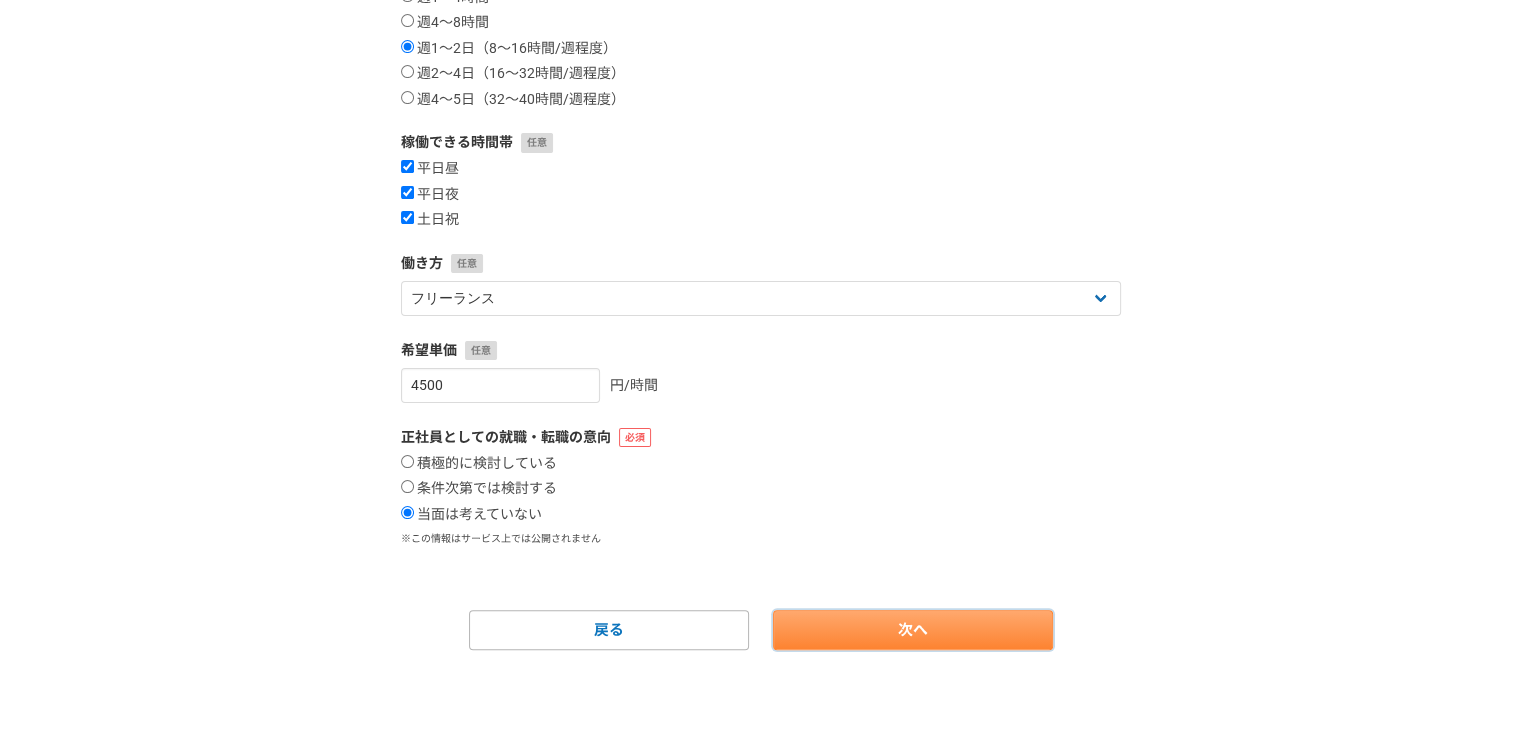 click on "次へ" at bounding box center [913, 630] 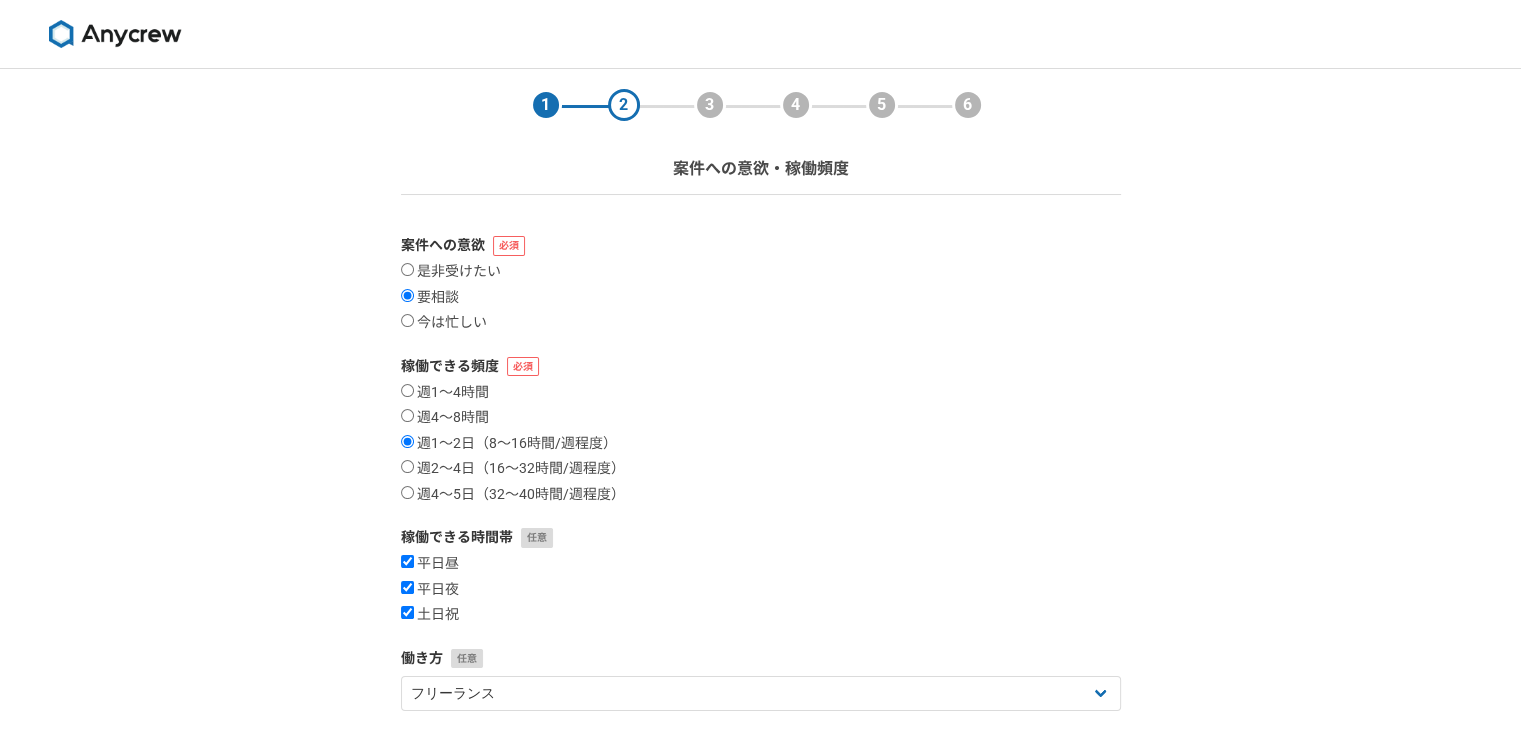 select 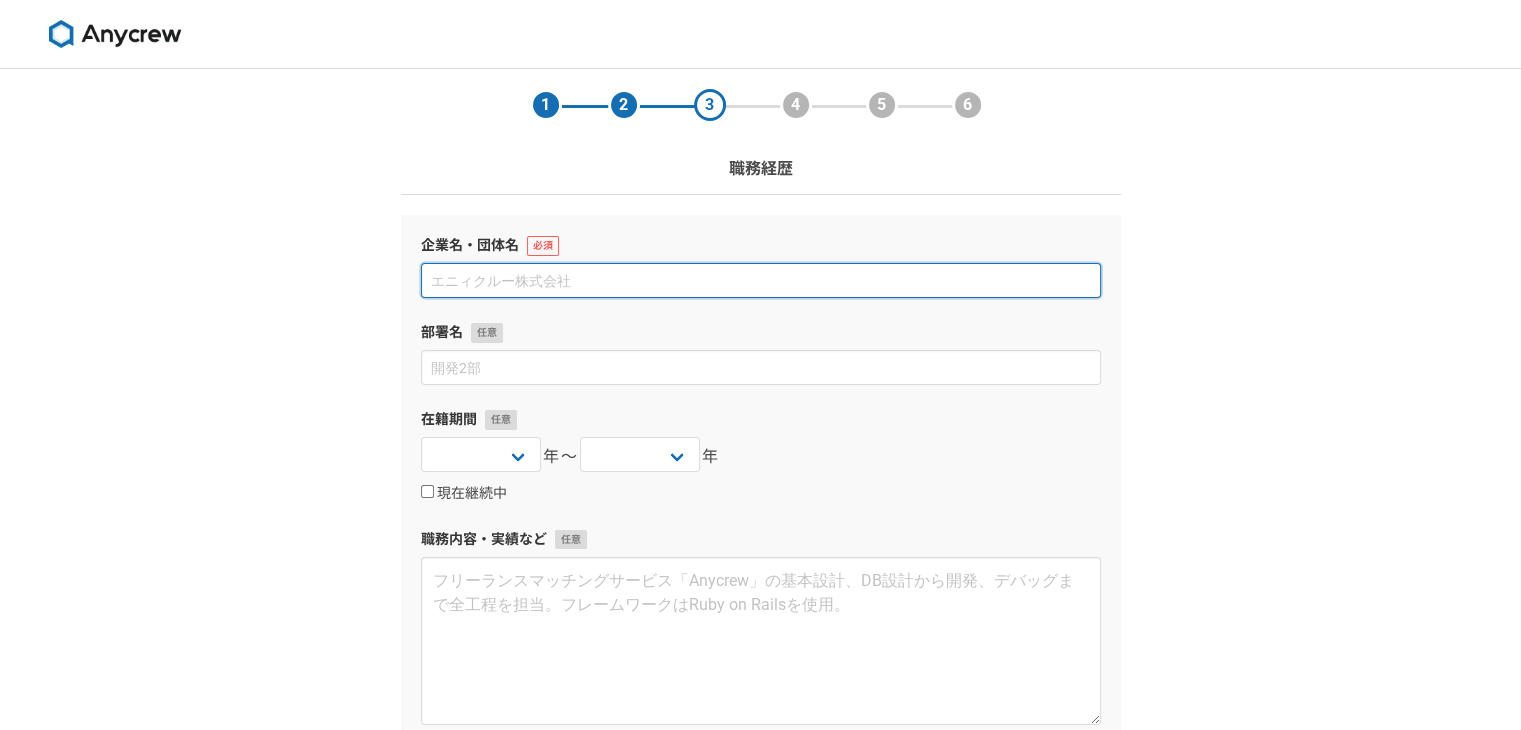 click at bounding box center (761, 280) 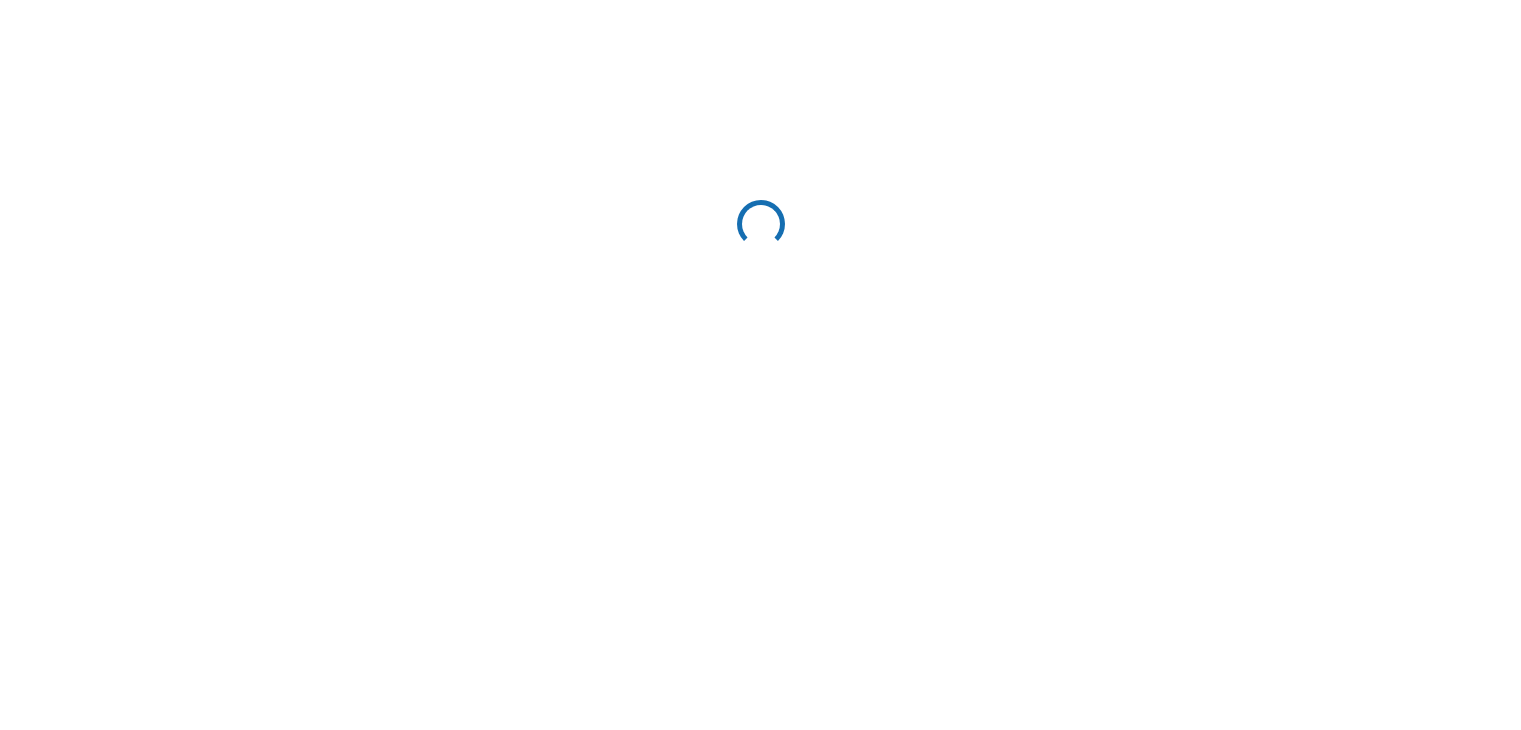 scroll, scrollTop: 0, scrollLeft: 0, axis: both 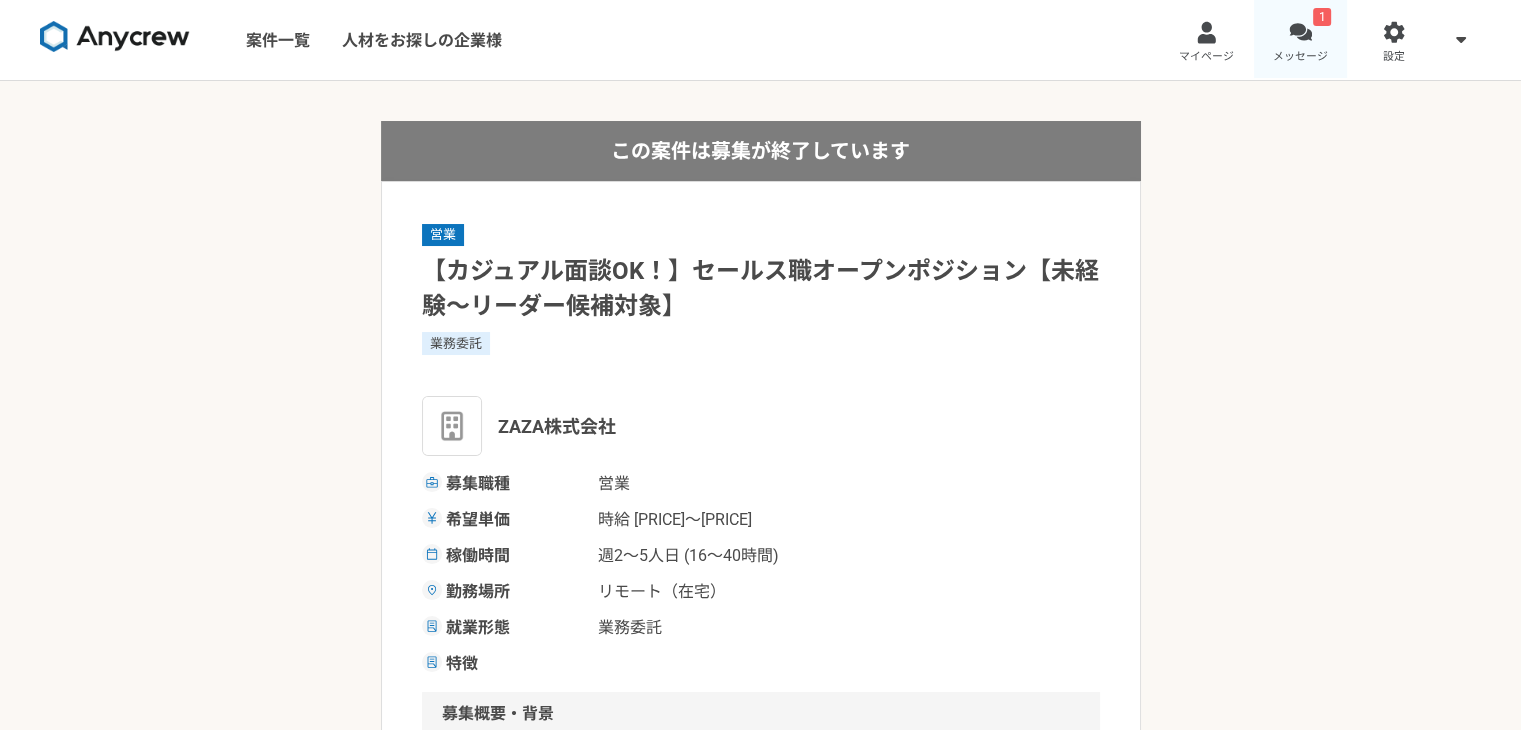 click on "メッセージ" at bounding box center [1300, 57] 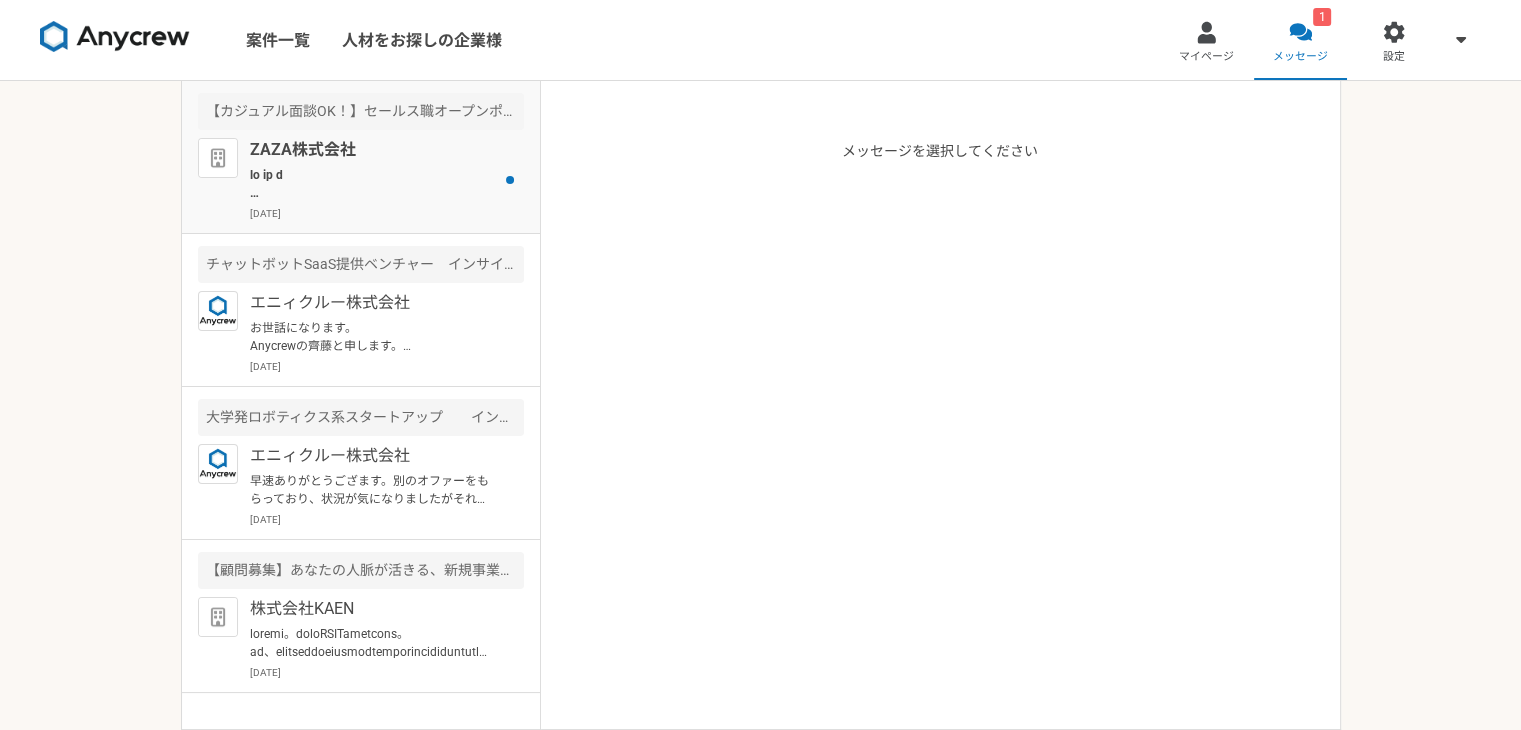 click at bounding box center [373, 184] 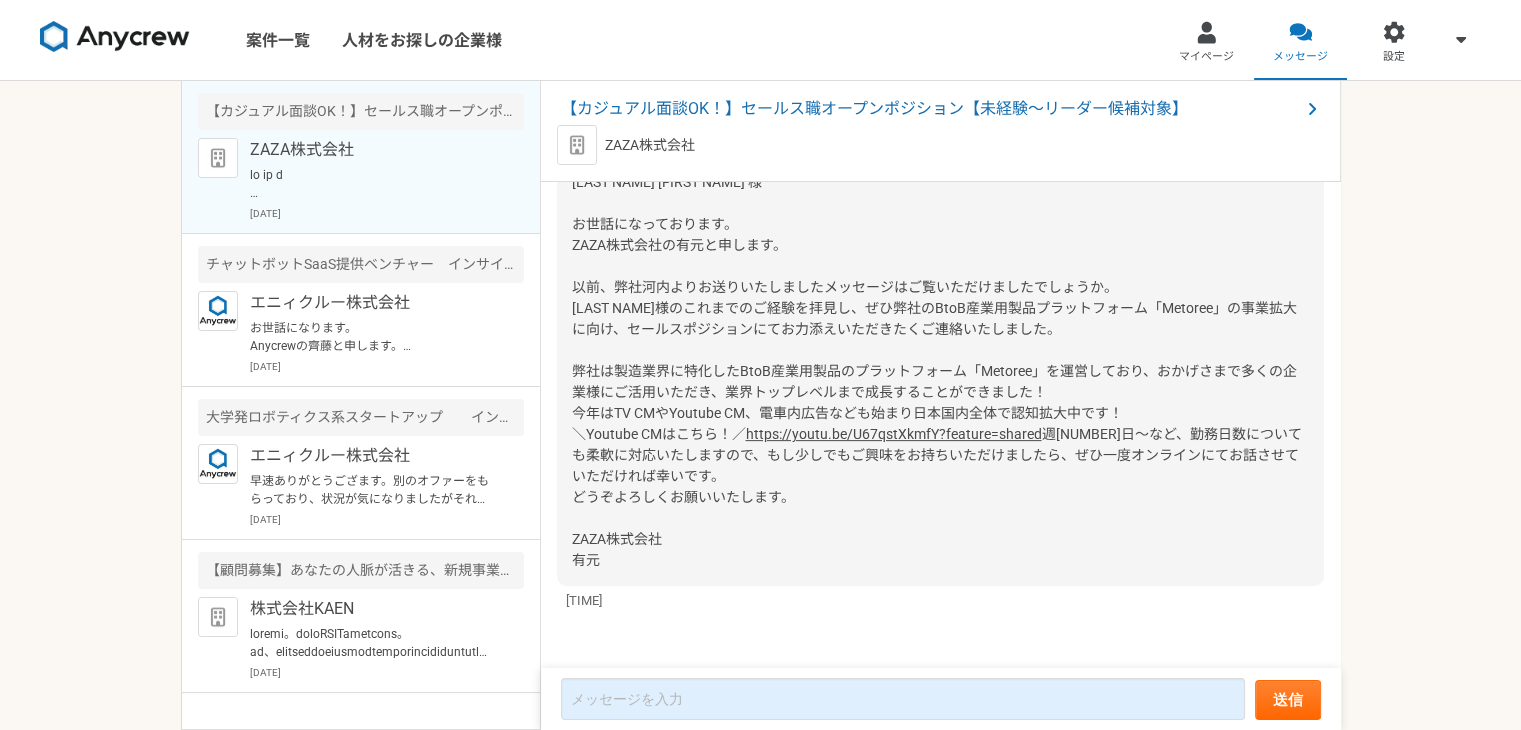 scroll, scrollTop: 772, scrollLeft: 0, axis: vertical 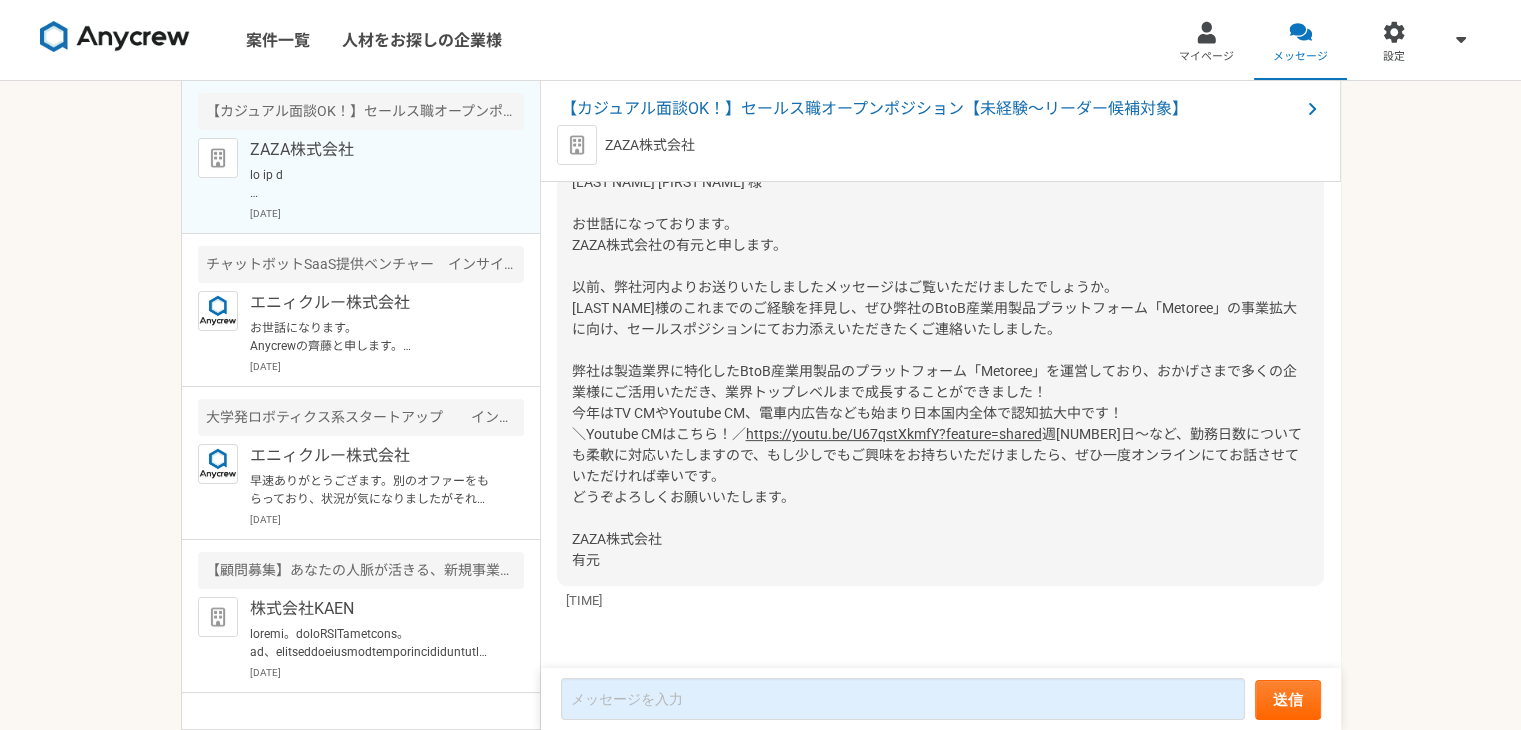 click on "[DATE]" at bounding box center [387, 213] 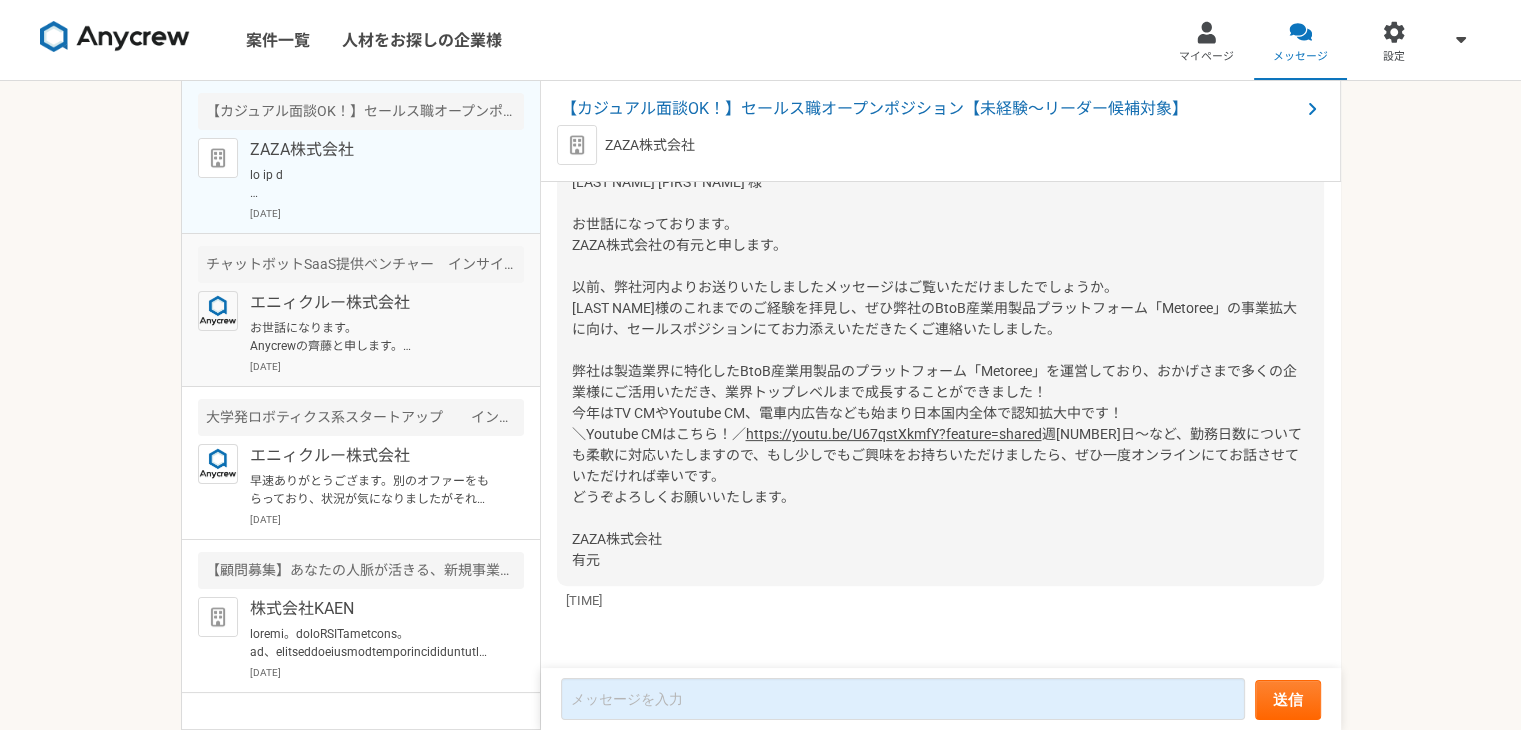 click on "お世話になります。
Anycrewの齊藤と申します。
ご経歴を拝見させていただき、お声がけさせていただきましたが、こちらの案件の応募はいかがでしょうか。
必須スキル面や条件面をご確認いただき、ご連絡いただけると幸いです。
是非、サポートさせていただければと思いますので、
ご確認宜しくお願いいたします。" at bounding box center [373, 337] 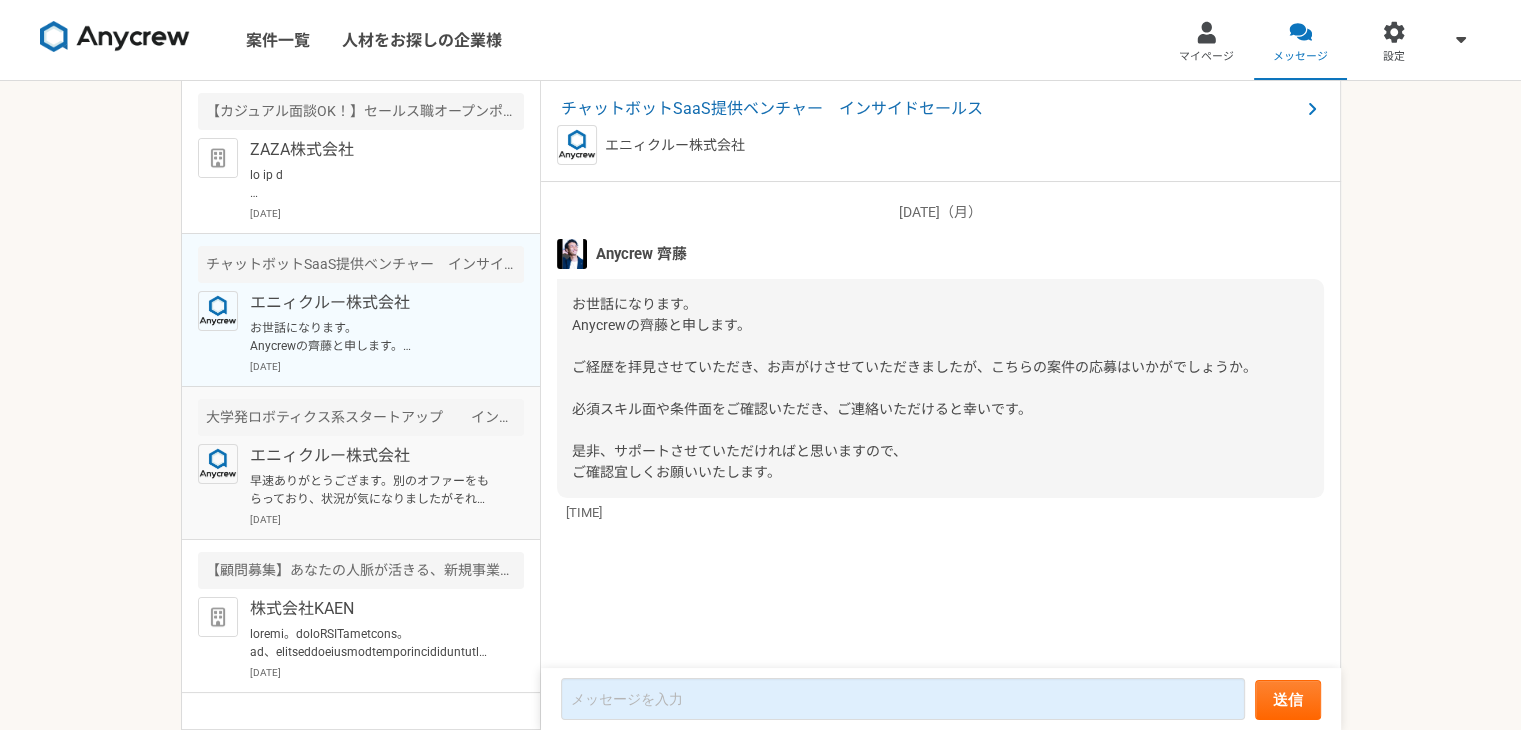 click on "早速ありがとうござます。別のオファーをもらっており、状況が気になりましたがそれであればお見送りの可能性が高いですね。ご状況かしこまりました。" at bounding box center [373, 490] 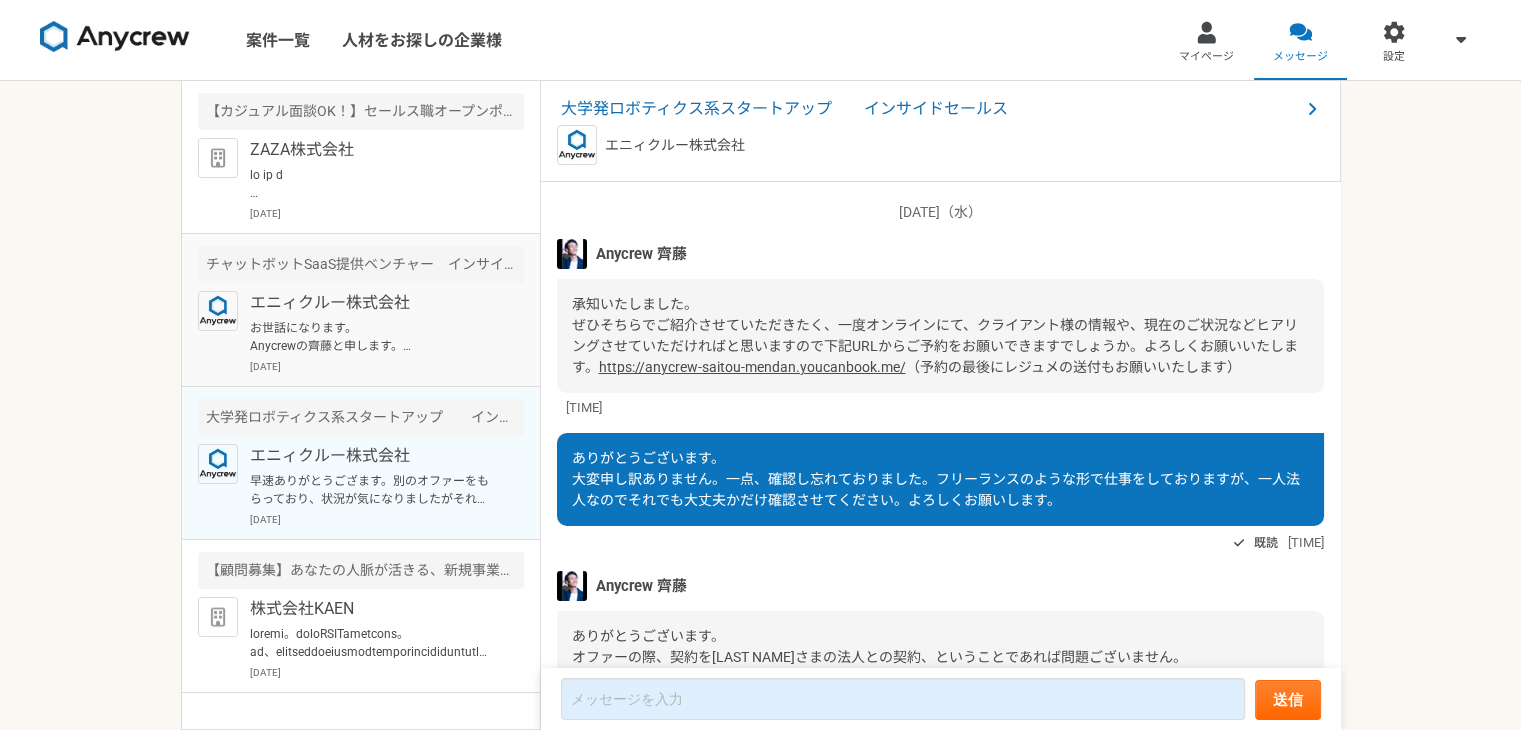 click on "お世話になります。
Anycrewの齊藤と申します。
ご経歴を拝見させていただき、お声がけさせていただきましたが、こちらの案件の応募はいかがでしょうか。
必須スキル面や条件面をご確認いただき、ご連絡いただけると幸いです。
是非、サポートさせていただければと思いますので、
ご確認宜しくお願いいたします。" at bounding box center [373, 337] 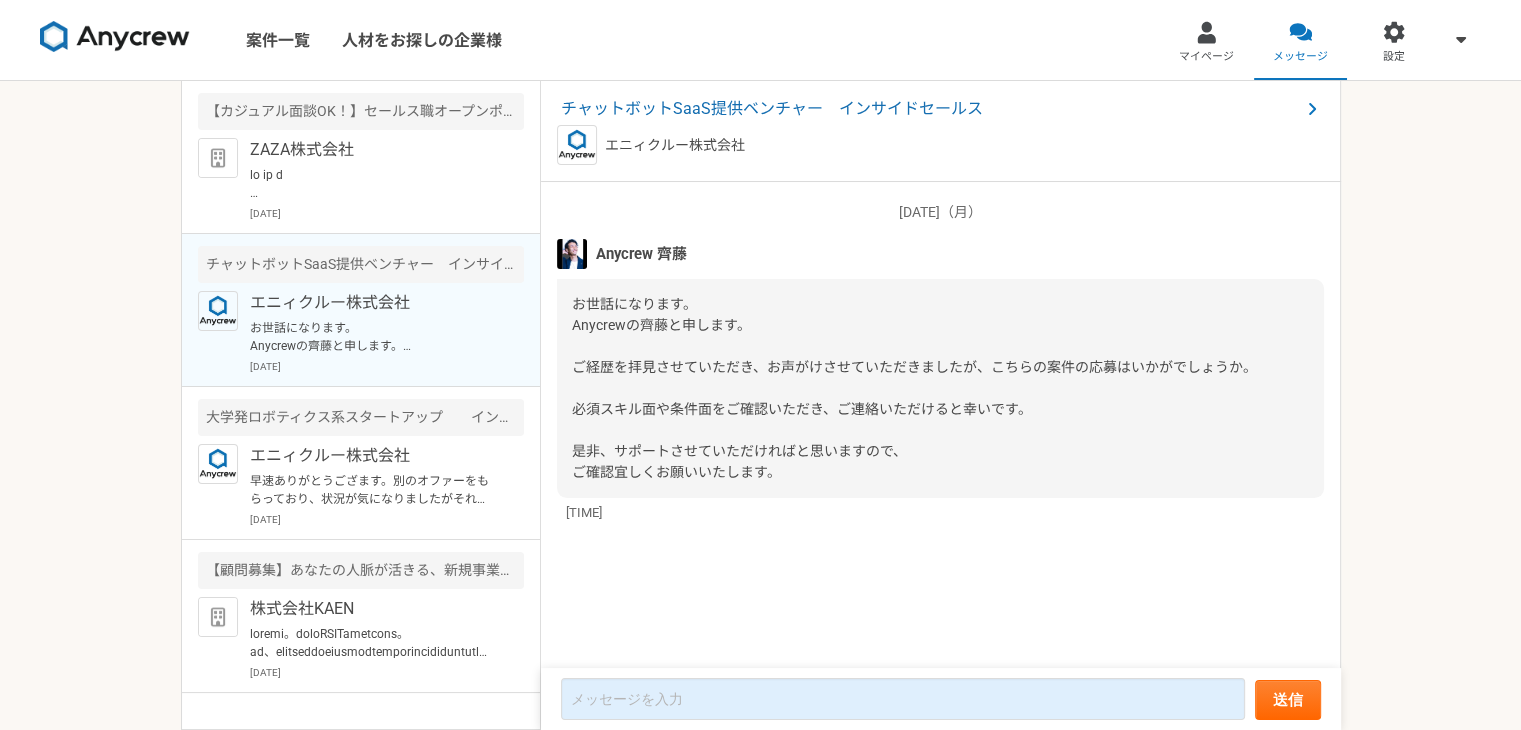 scroll, scrollTop: 0, scrollLeft: 0, axis: both 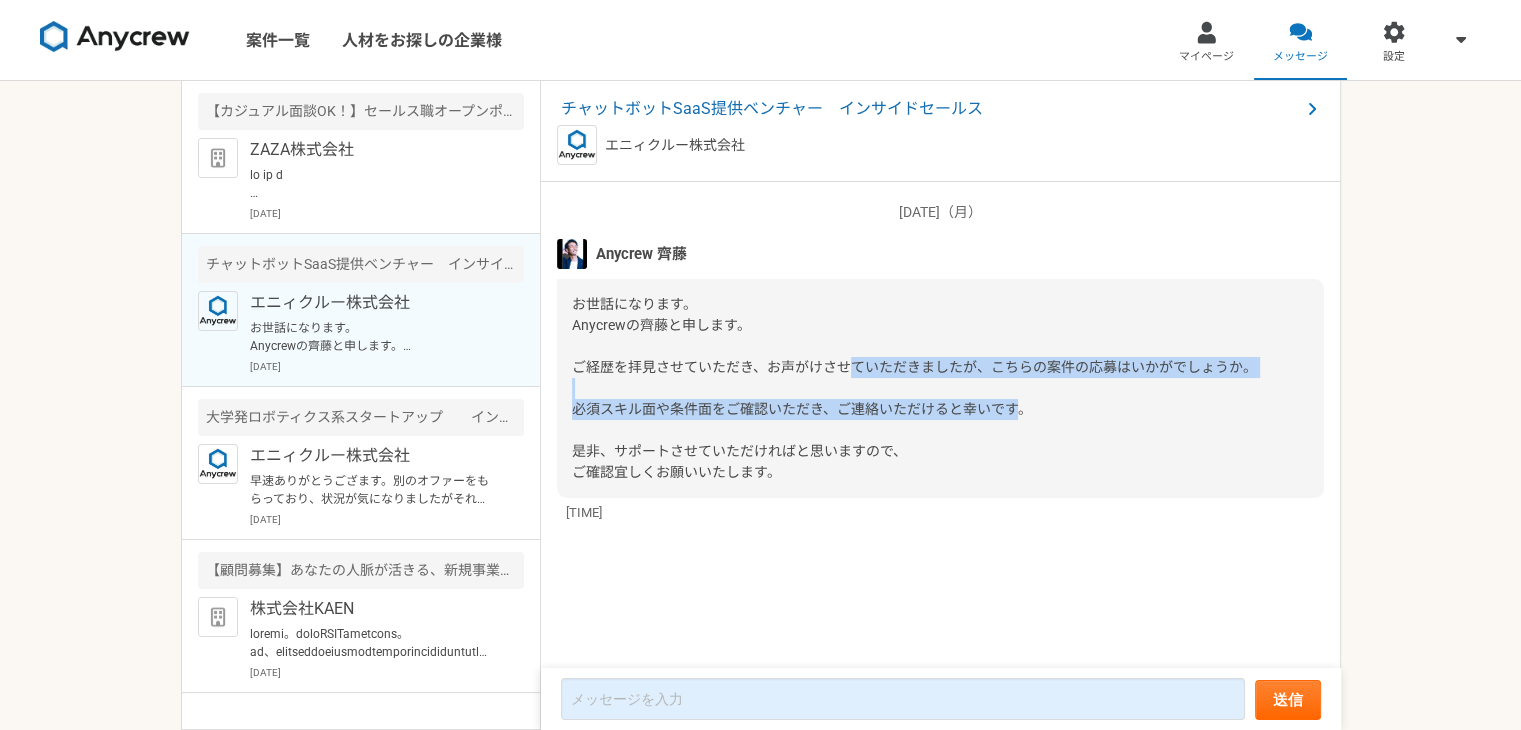 drag, startPoint x: 879, startPoint y: 366, endPoint x: 989, endPoint y: 440, distance: 132.57451 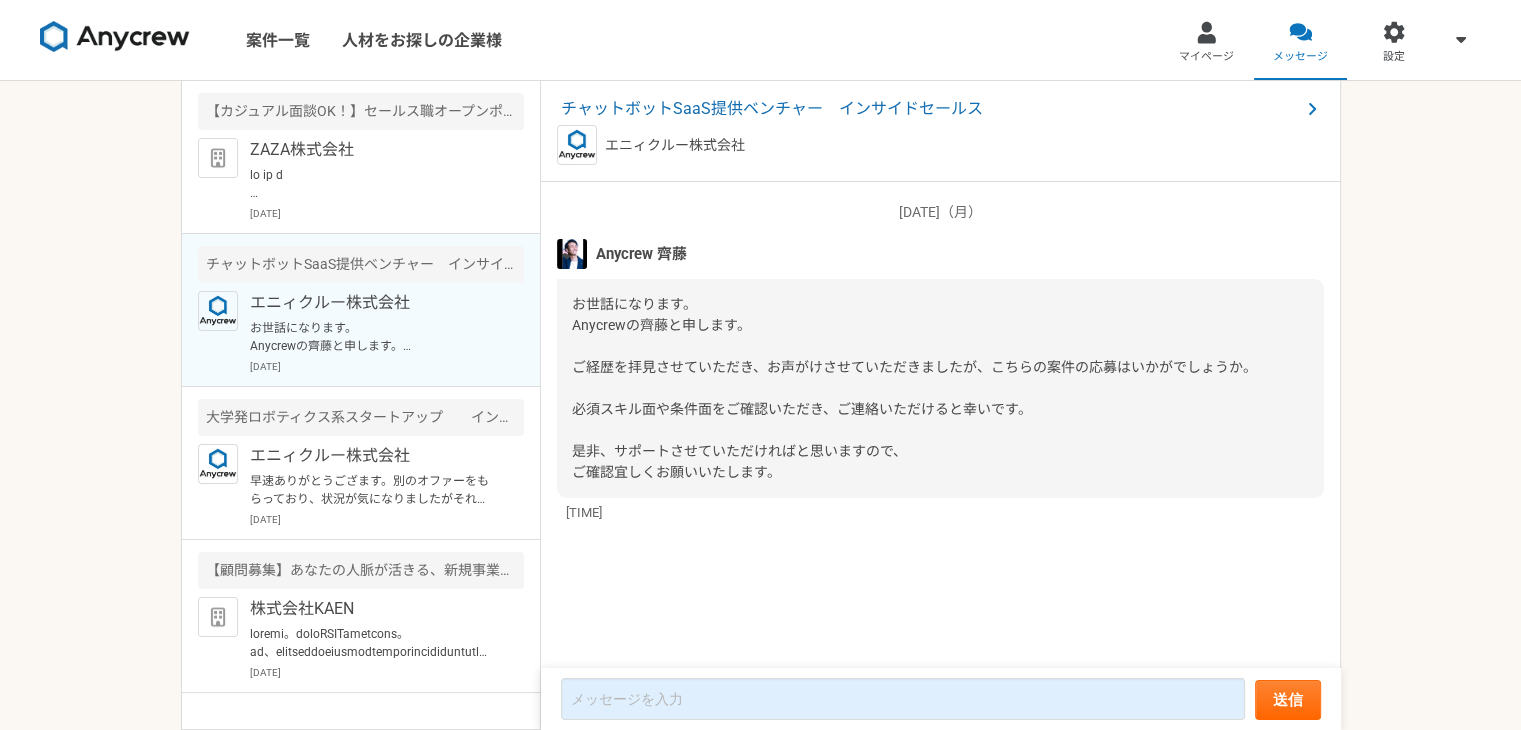 click on "お世話になります。
Anycrewの齊藤と申します。
ご経歴を拝見させていただき、お声がけさせていただきましたが、こちらの案件の応募はいかがでしょうか。
必須スキル面や条件面をご確認いただき、ご連絡いただけると幸いです。
是非、サポートさせていただければと思いますので、
ご確認宜しくお願いいたします。" at bounding box center [940, 388] 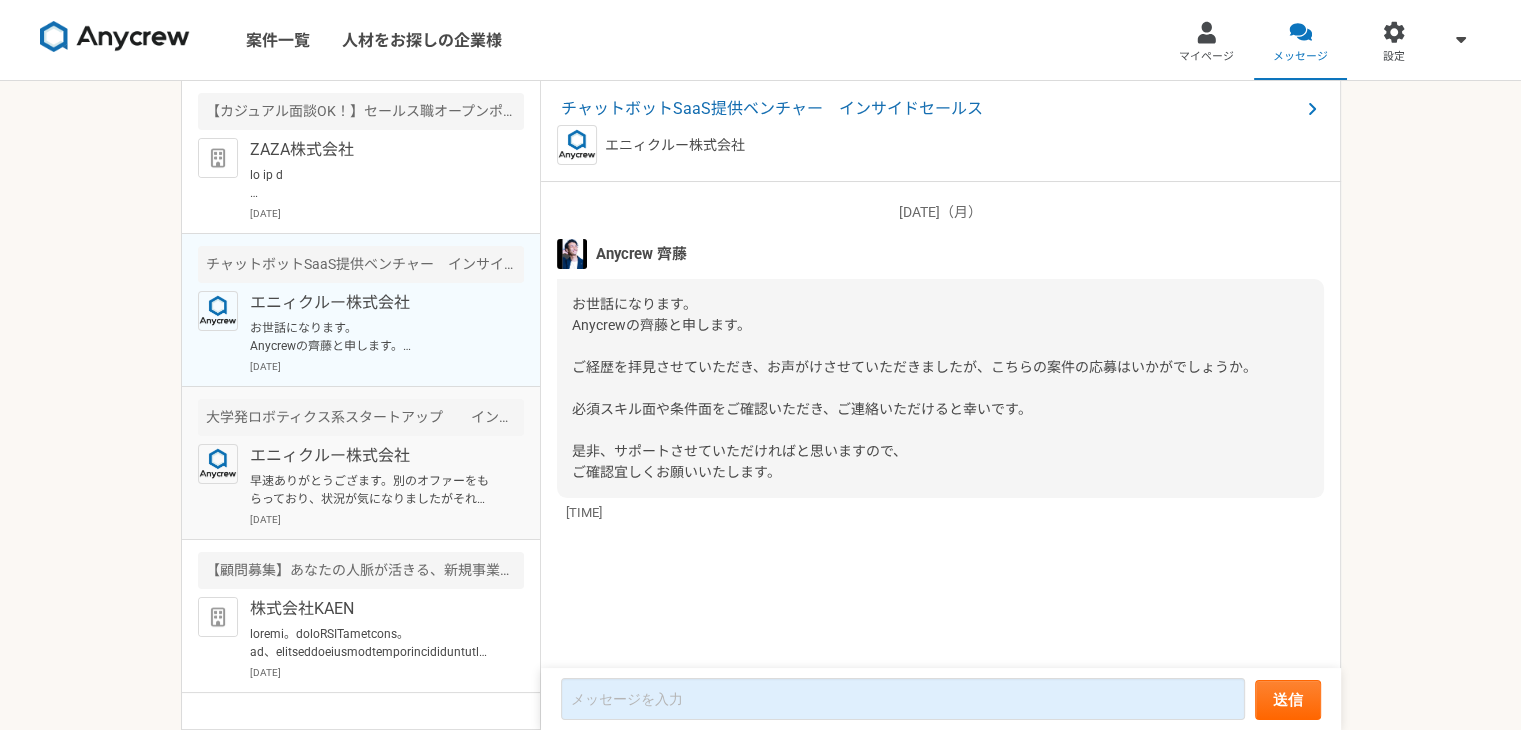 click on "早速ありがとうござます。別のオファーをもらっており、状況が気になりましたがそれであればお見送りの可能性が高いですね。ご状況かしこまりました。" at bounding box center (373, 490) 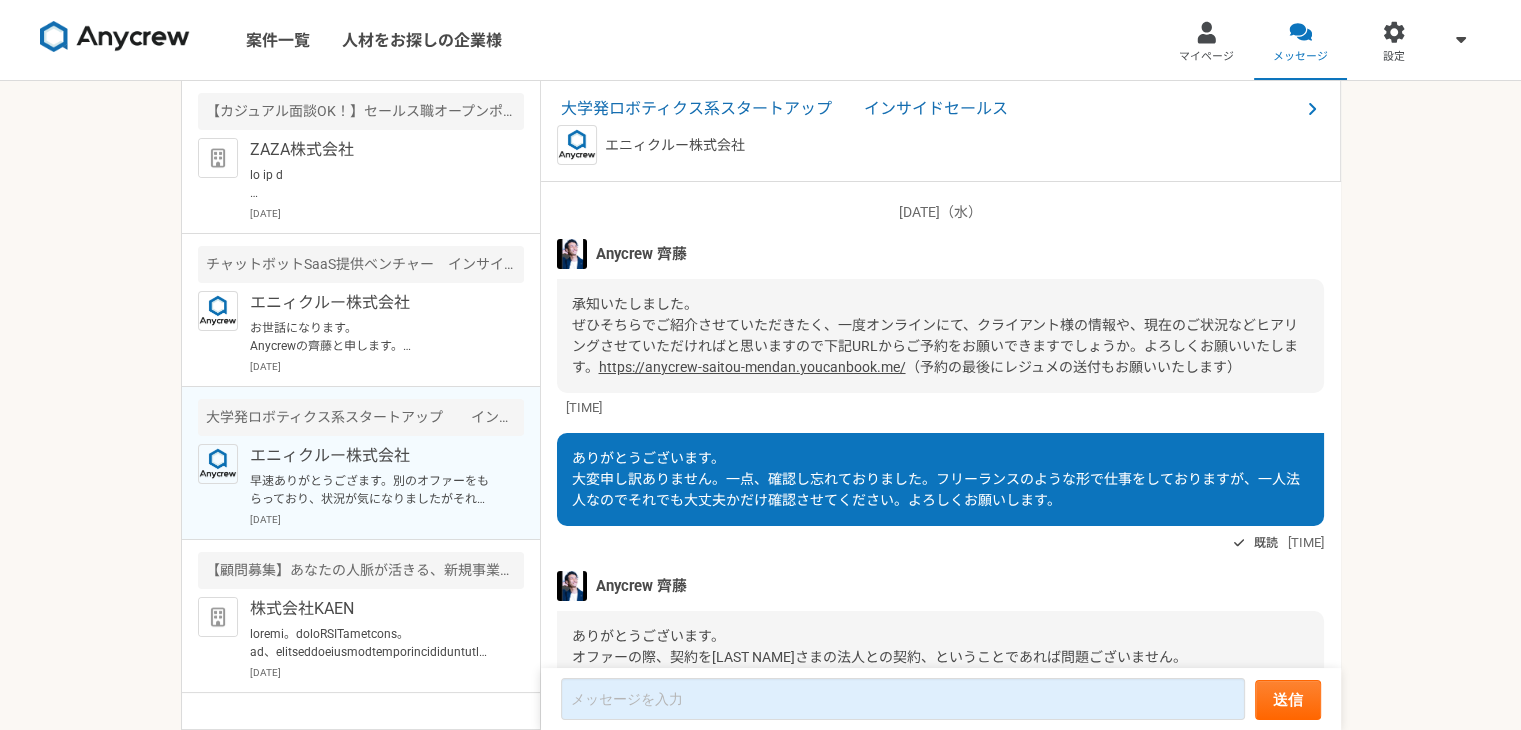 scroll, scrollTop: 1344, scrollLeft: 0, axis: vertical 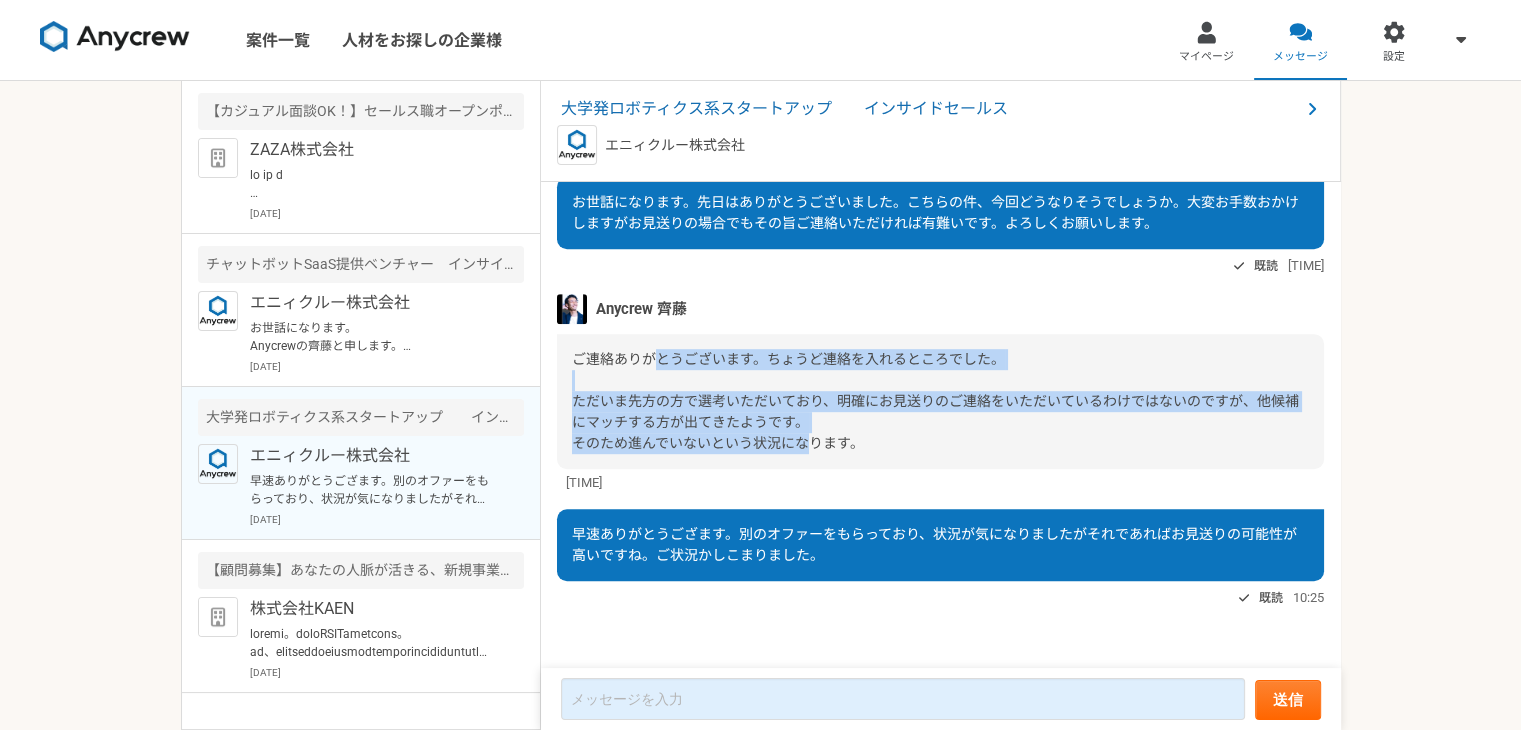 drag, startPoint x: 807, startPoint y: 442, endPoint x: 659, endPoint y: 365, distance: 166.83224 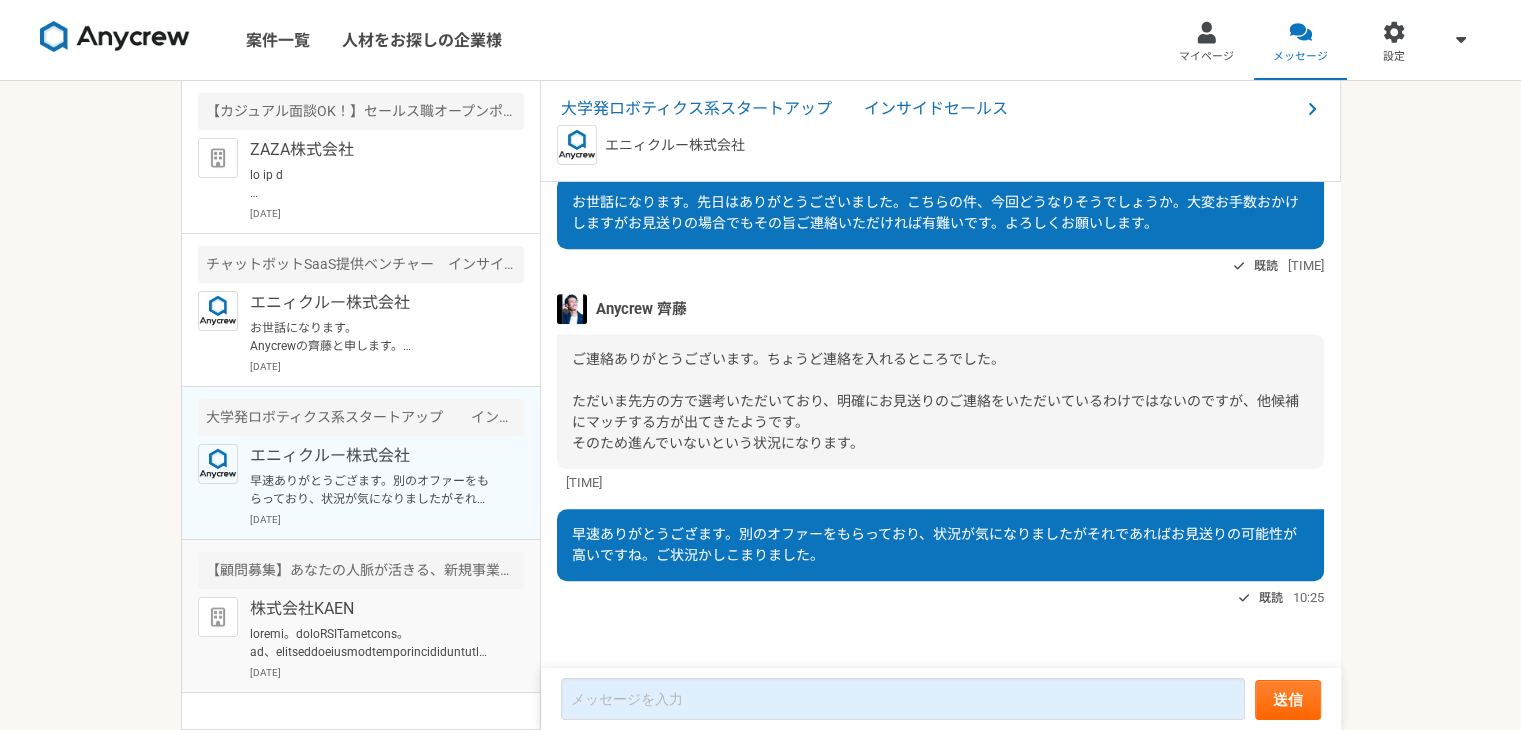 click on "株式会社KAEN" at bounding box center [373, 609] 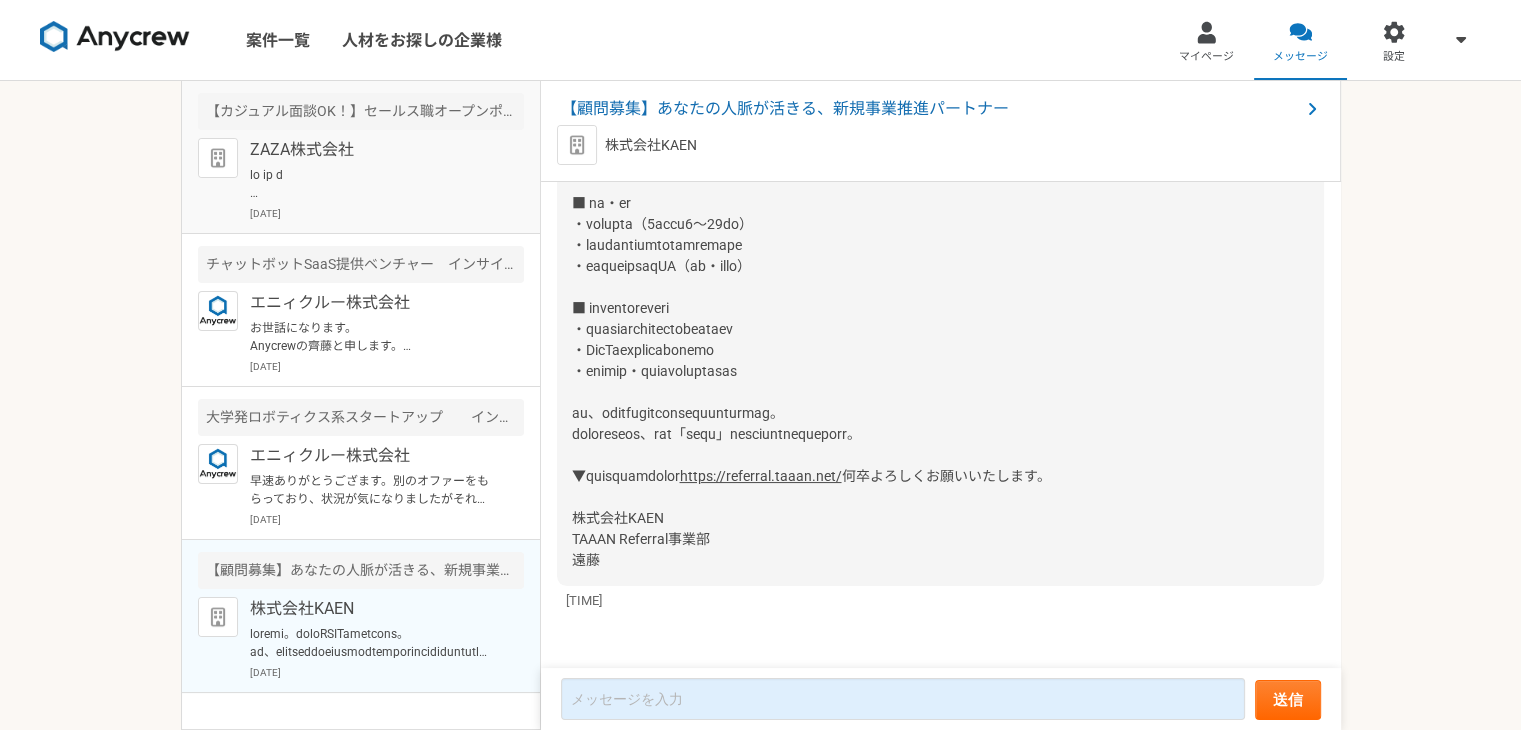 click on "ZAZA株式会社" at bounding box center (373, 150) 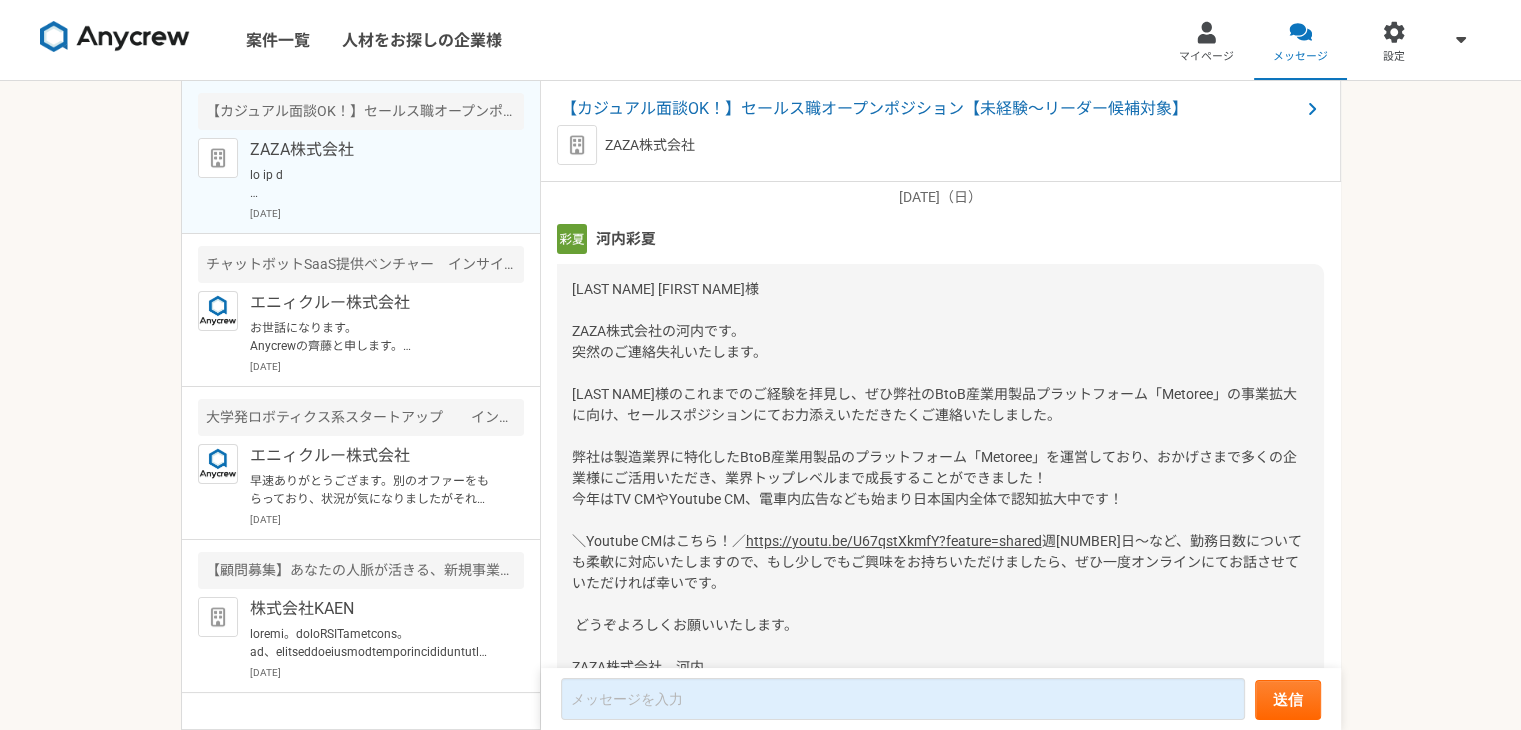 scroll, scrollTop: 0, scrollLeft: 0, axis: both 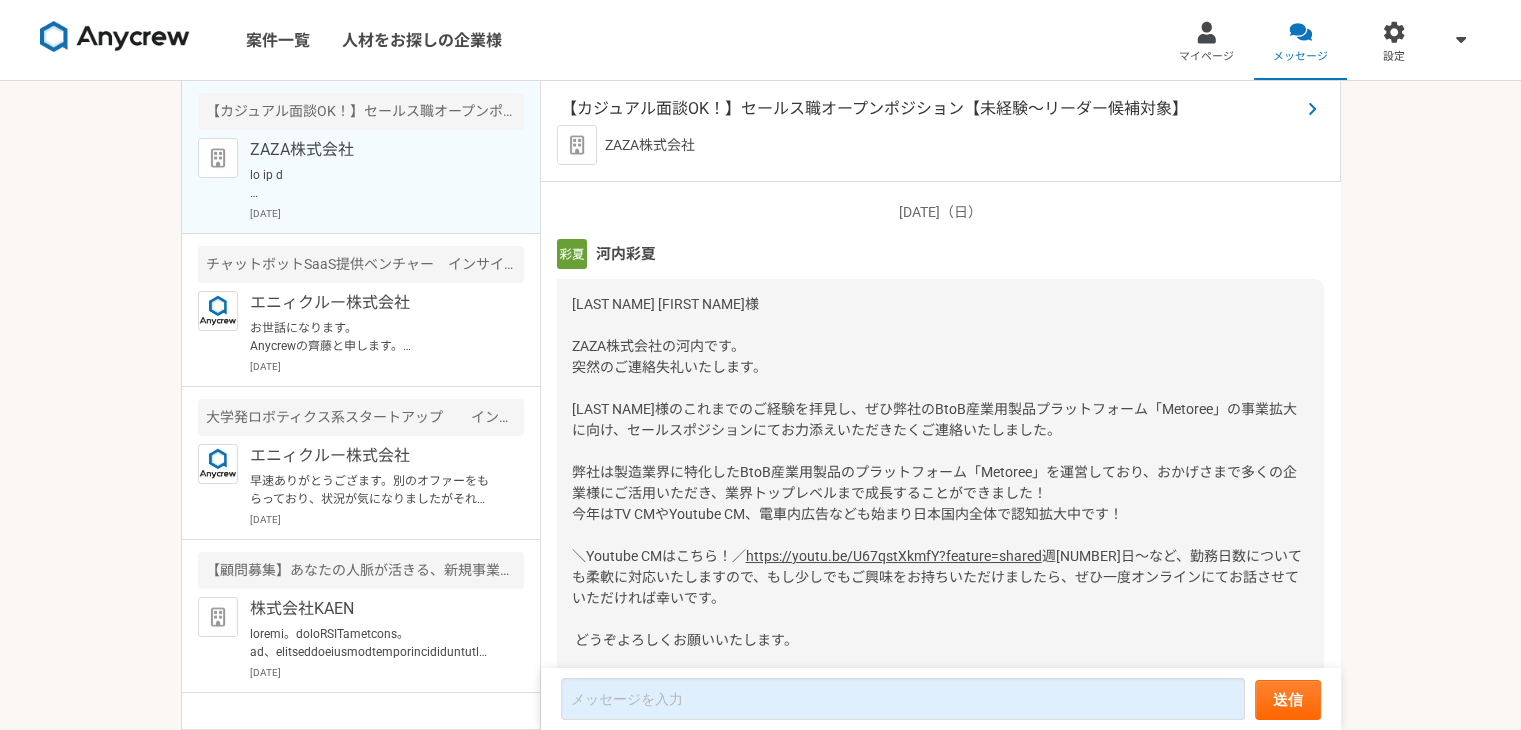 click on "【カジュアル面談OK！】セールス職オープンポジション【未経験〜リーダー候補対象】" at bounding box center [930, 109] 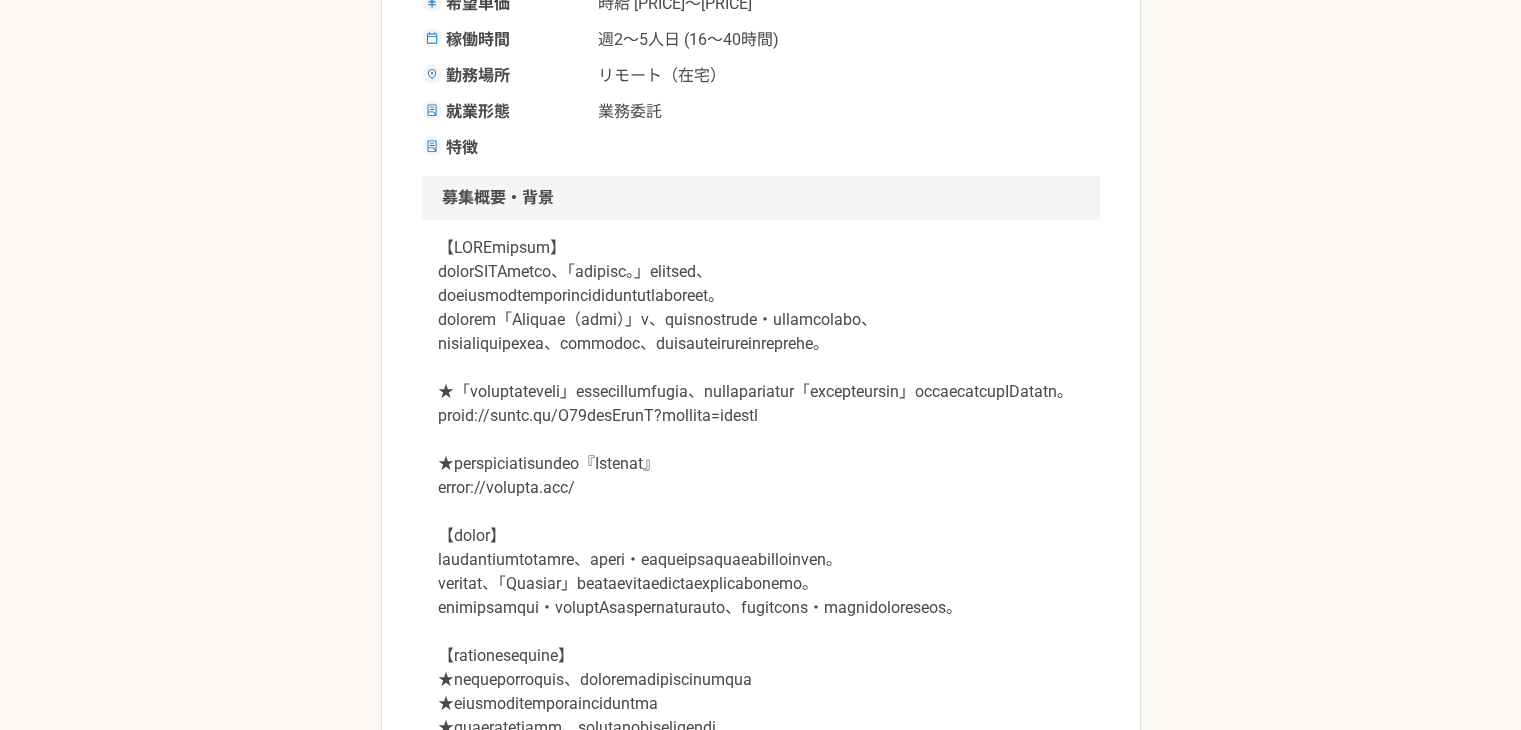 scroll, scrollTop: 600, scrollLeft: 0, axis: vertical 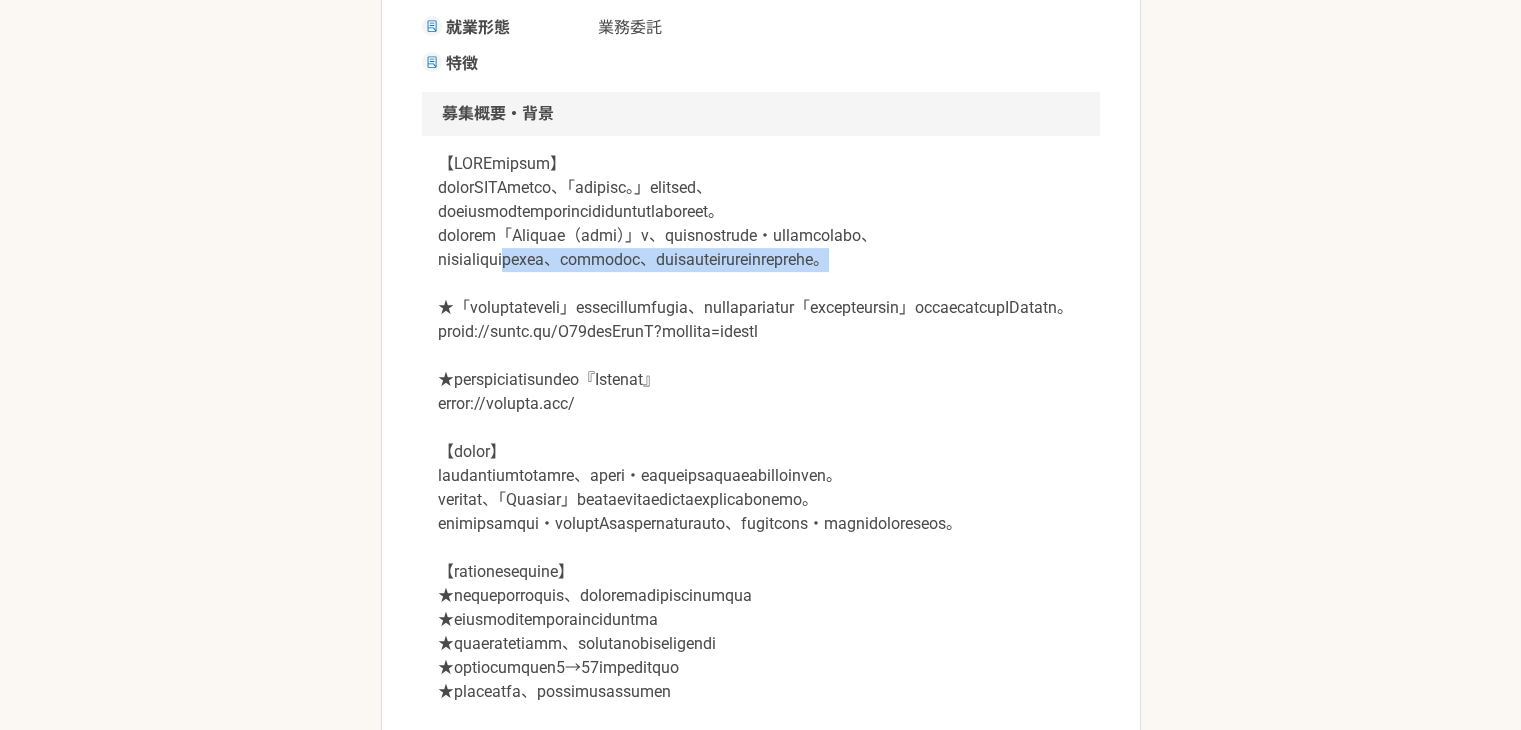 drag, startPoint x: 598, startPoint y: 289, endPoint x: 796, endPoint y: 315, distance: 199.69977 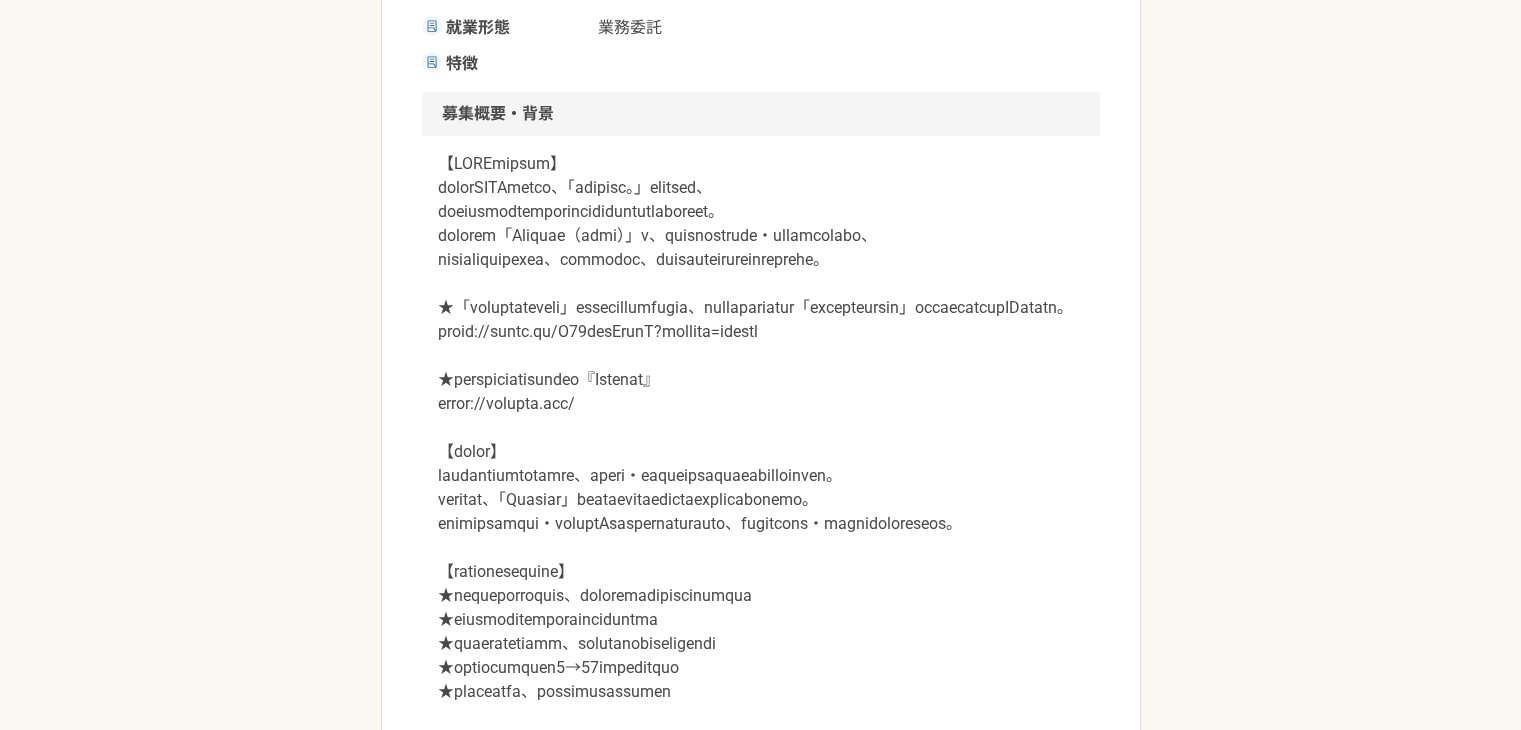 click at bounding box center [761, 428] 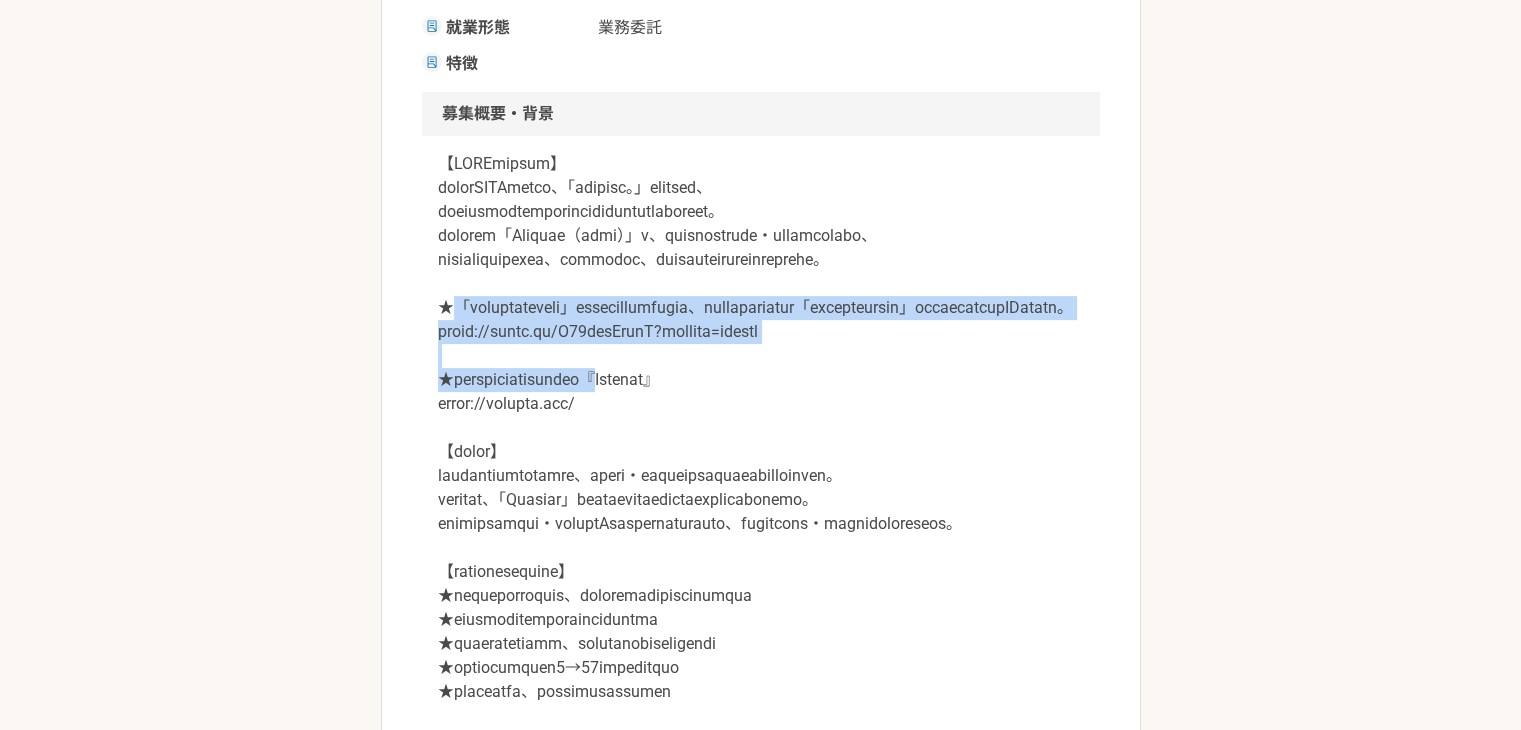 drag, startPoint x: 448, startPoint y: 364, endPoint x: 748, endPoint y: 472, distance: 318.84793 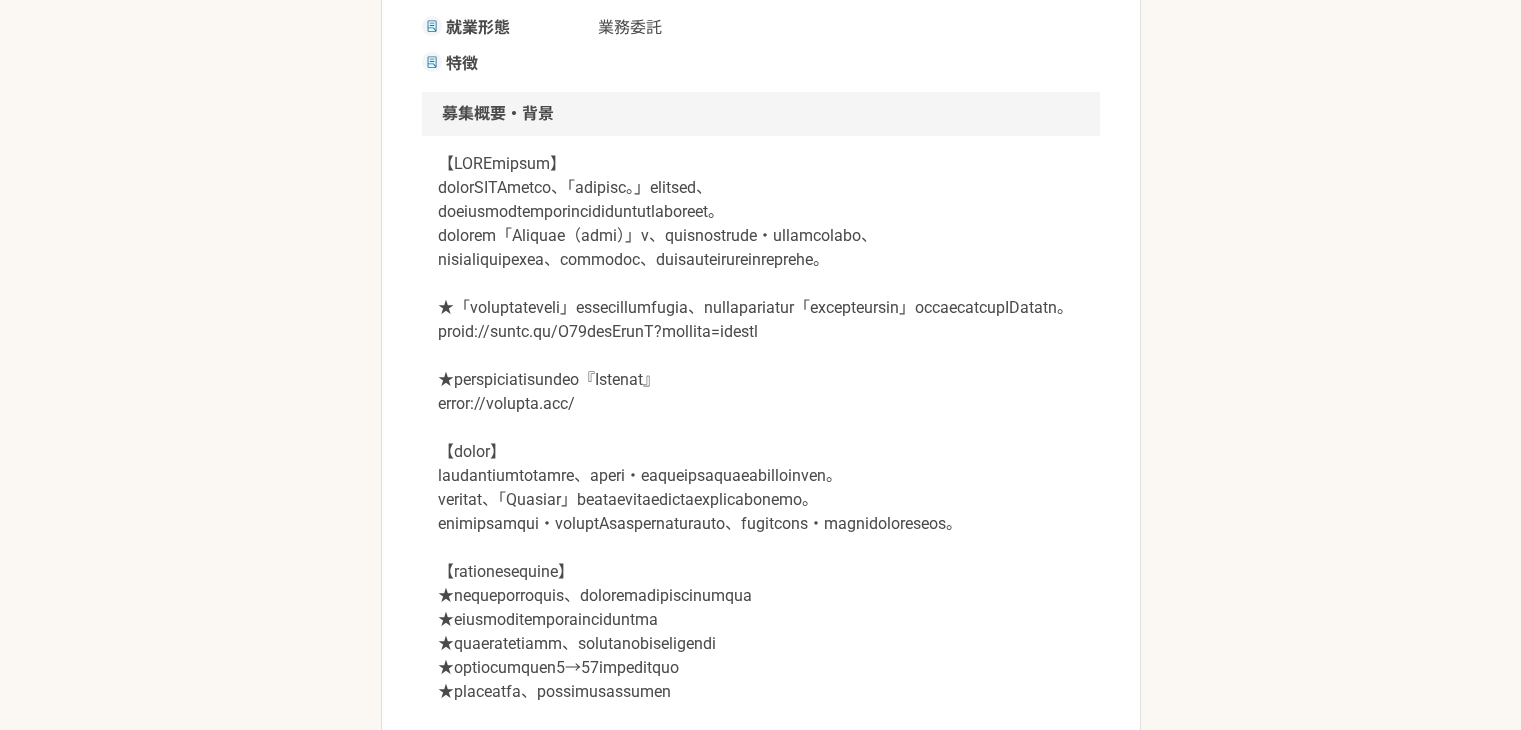 click at bounding box center [761, 428] 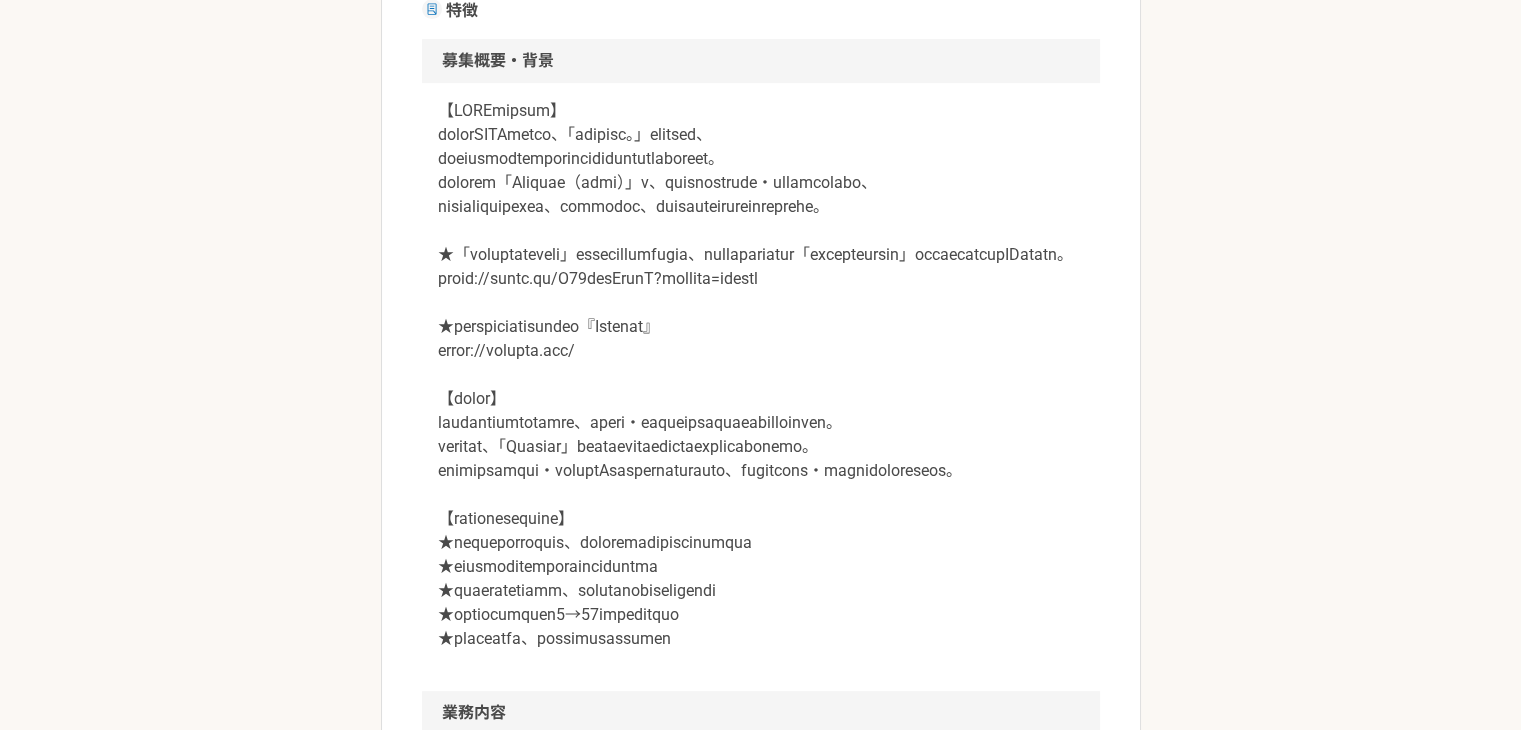 scroll, scrollTop: 700, scrollLeft: 0, axis: vertical 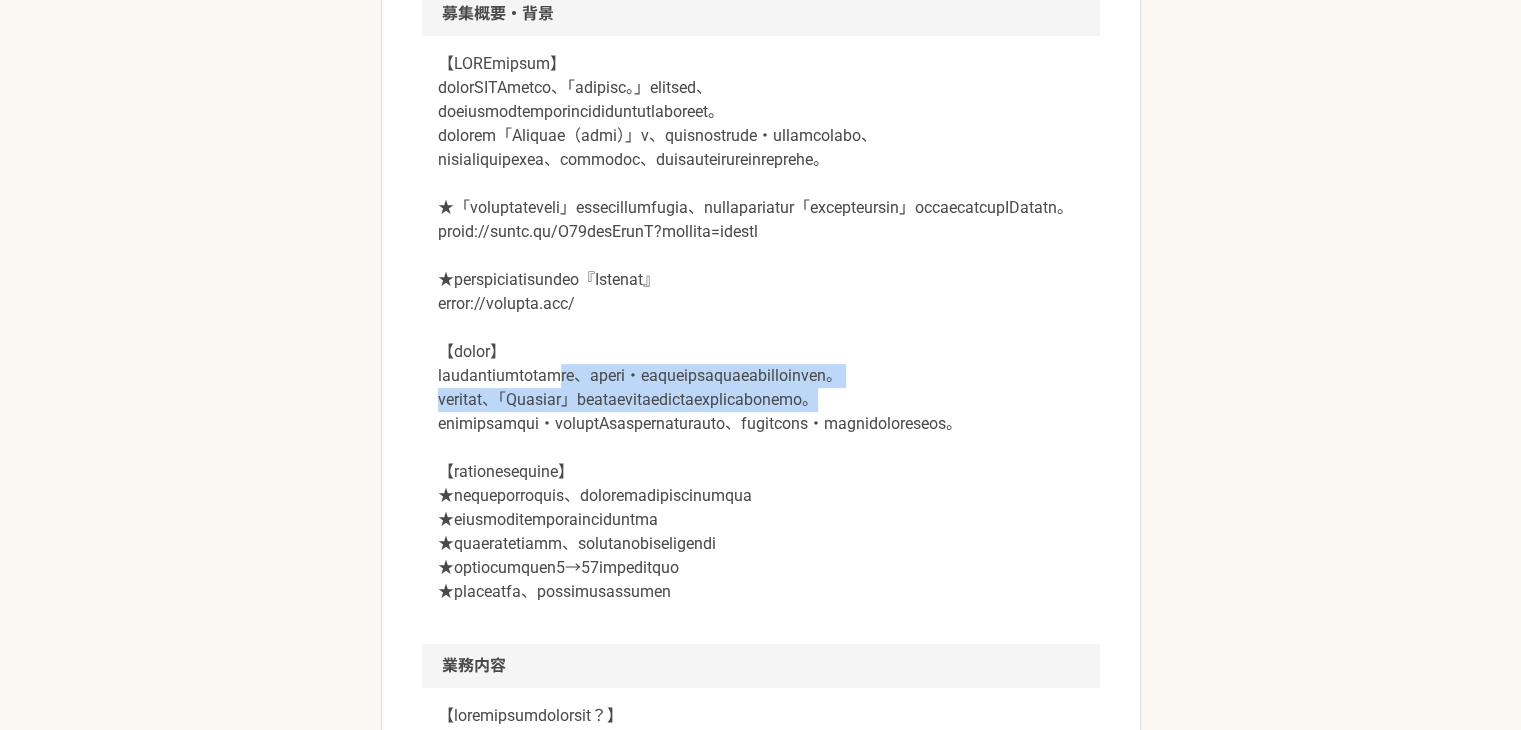 drag, startPoint x: 677, startPoint y: 453, endPoint x: 797, endPoint y: 516, distance: 135.53229 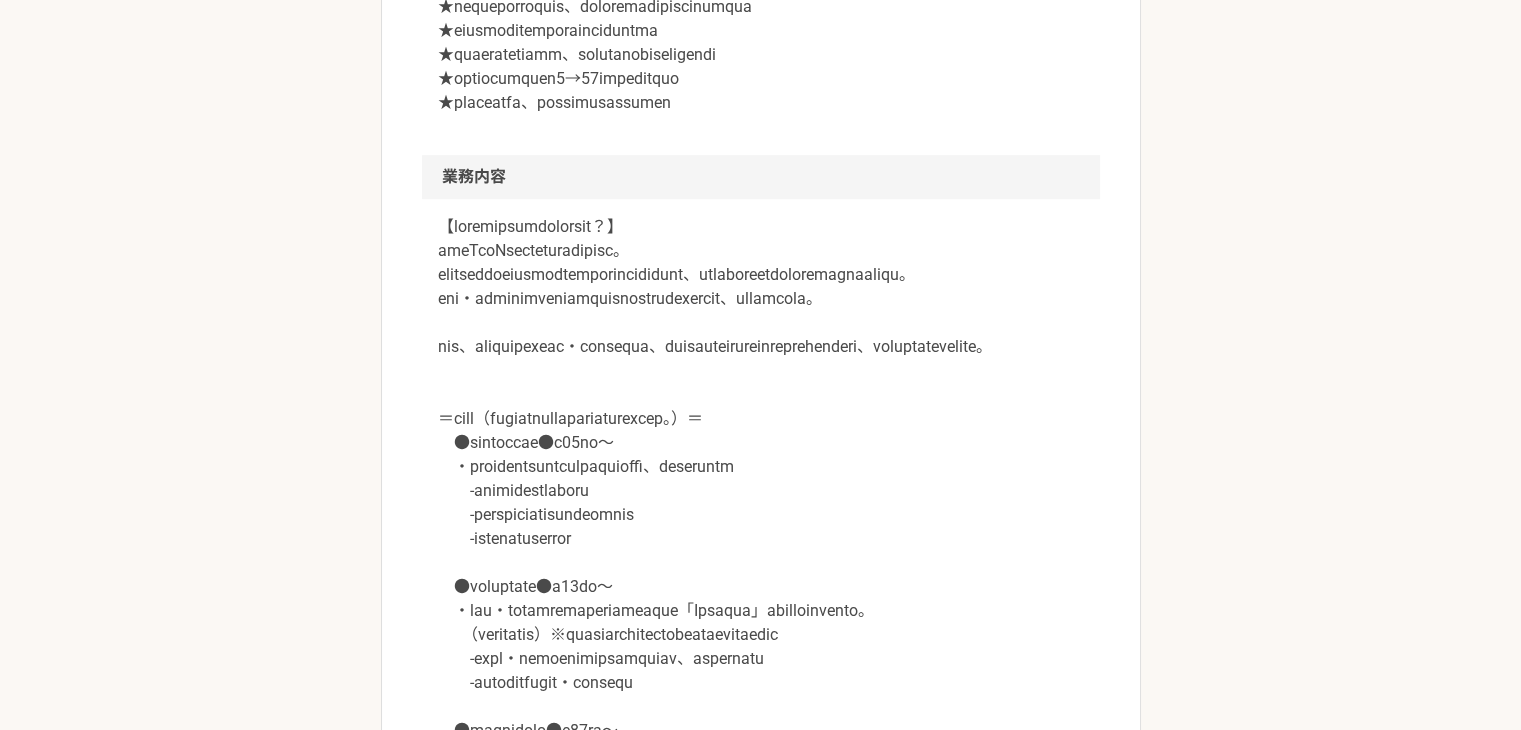 scroll, scrollTop: 1200, scrollLeft: 0, axis: vertical 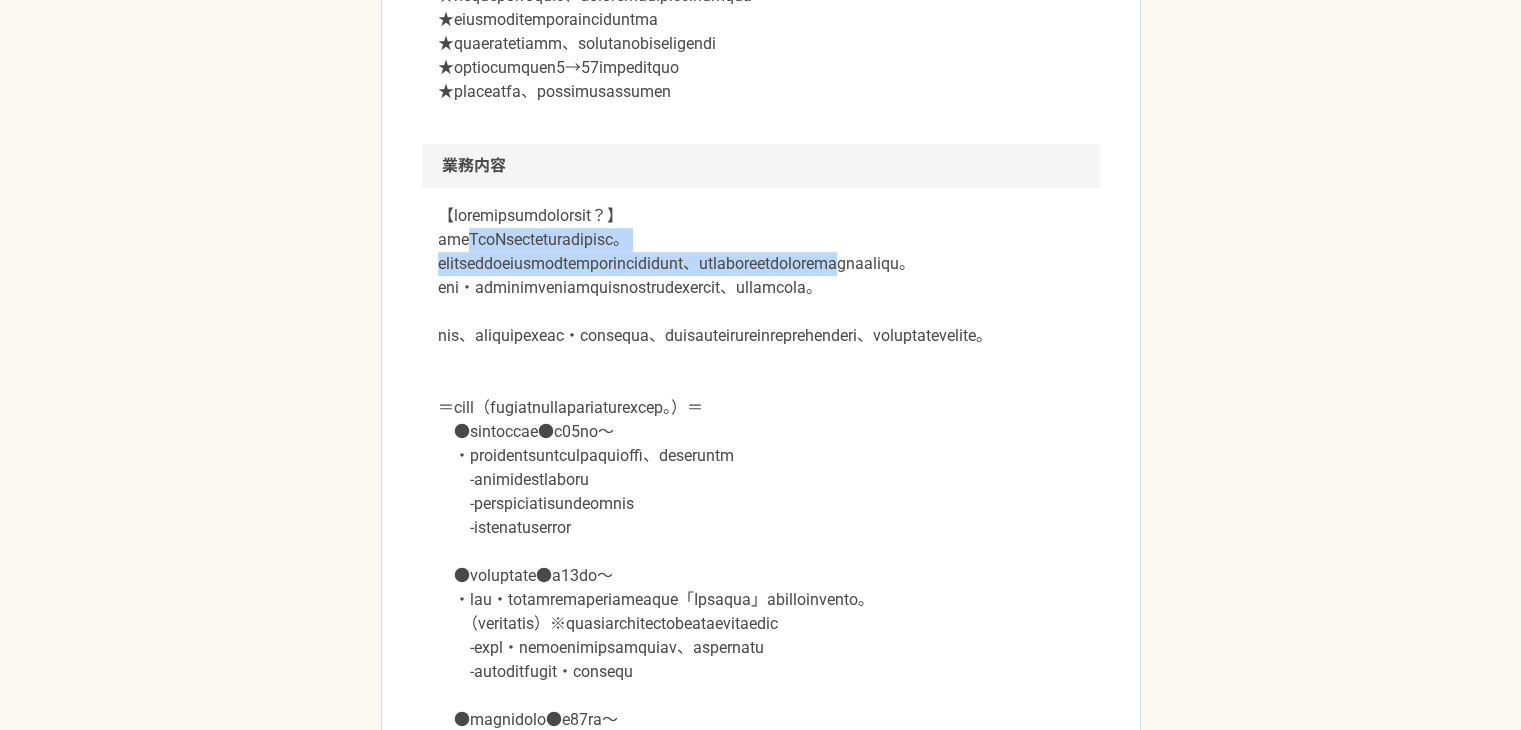 drag, startPoint x: 483, startPoint y: 390, endPoint x: 612, endPoint y: 470, distance: 151.79262 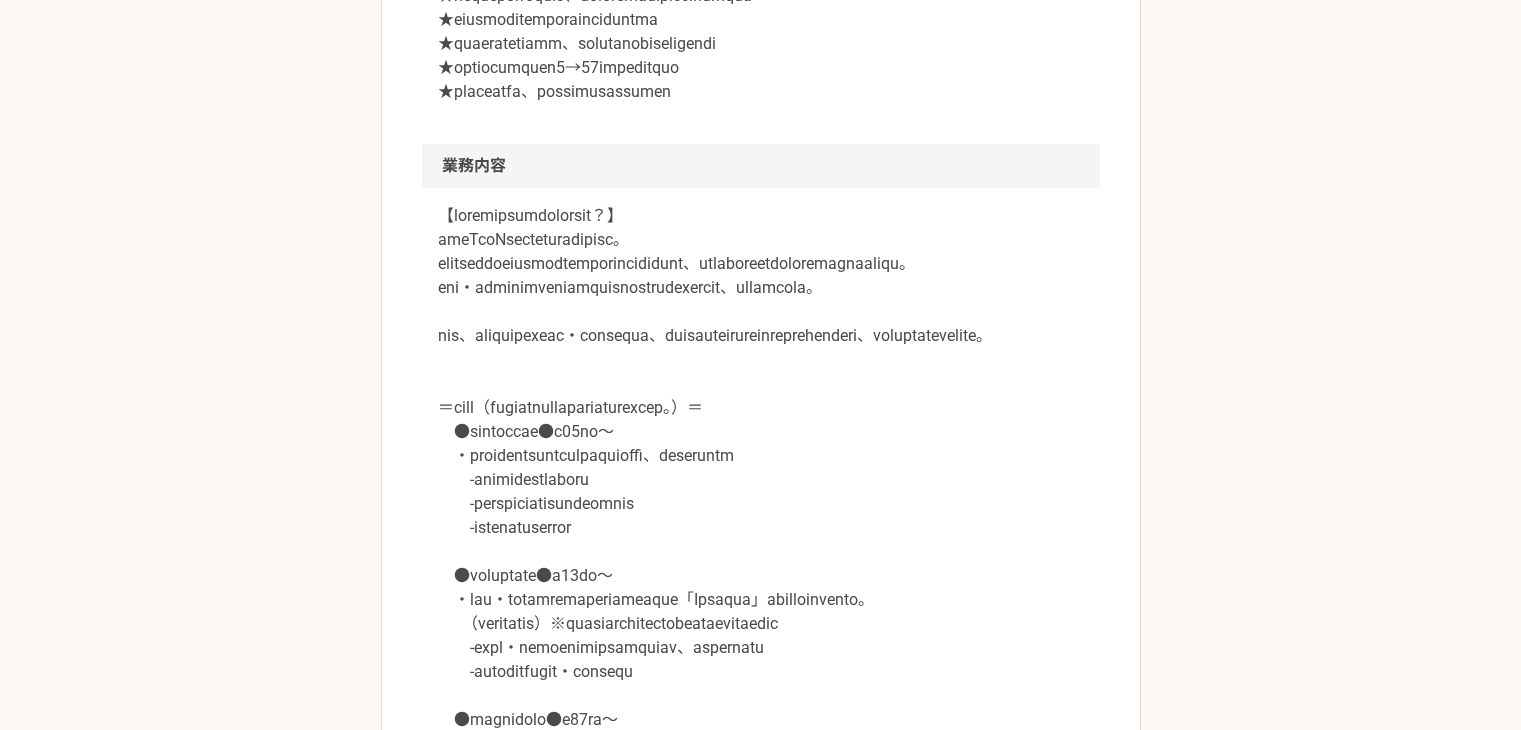 click at bounding box center [761, 516] 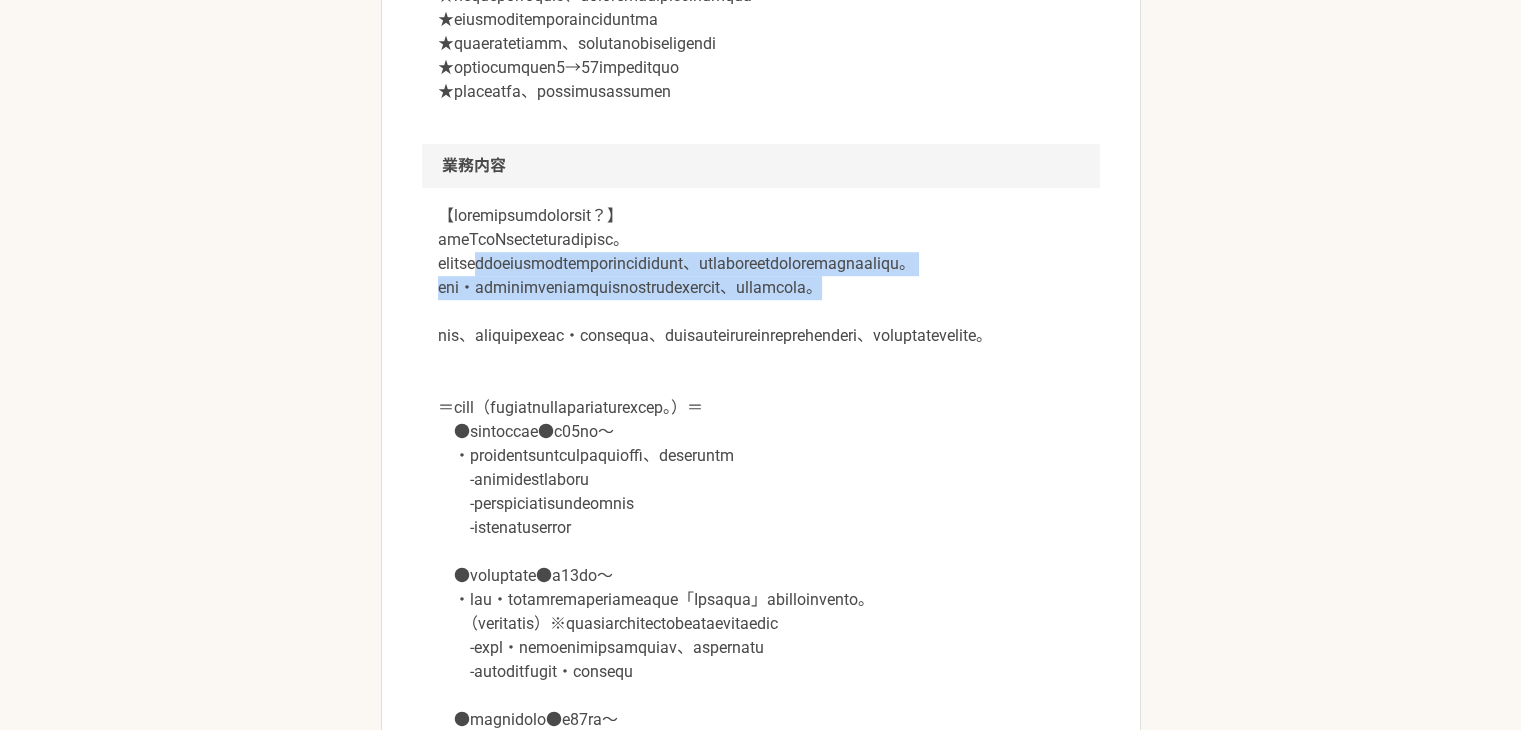 drag, startPoint x: 536, startPoint y: 403, endPoint x: 650, endPoint y: 485, distance: 140.42792 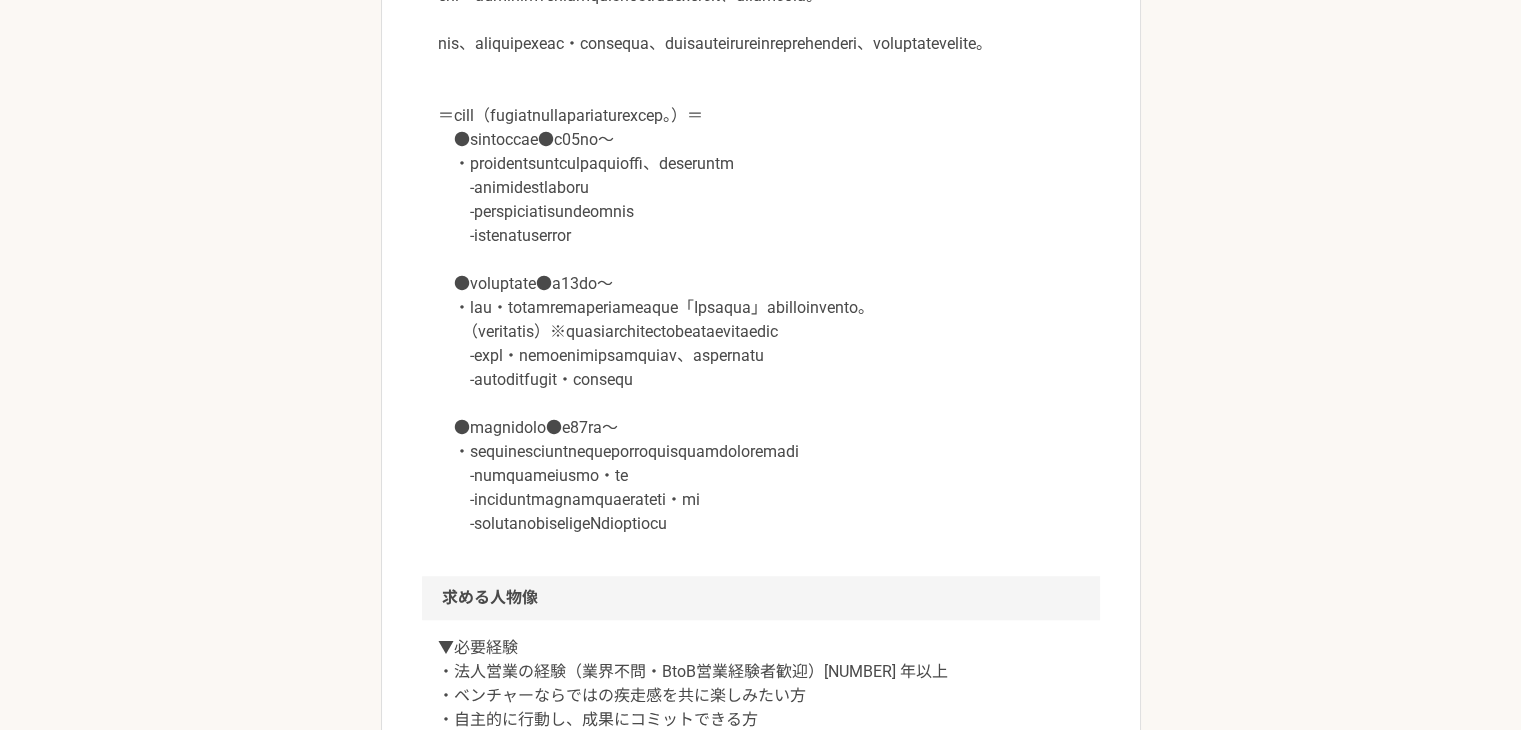 scroll, scrollTop: 1500, scrollLeft: 0, axis: vertical 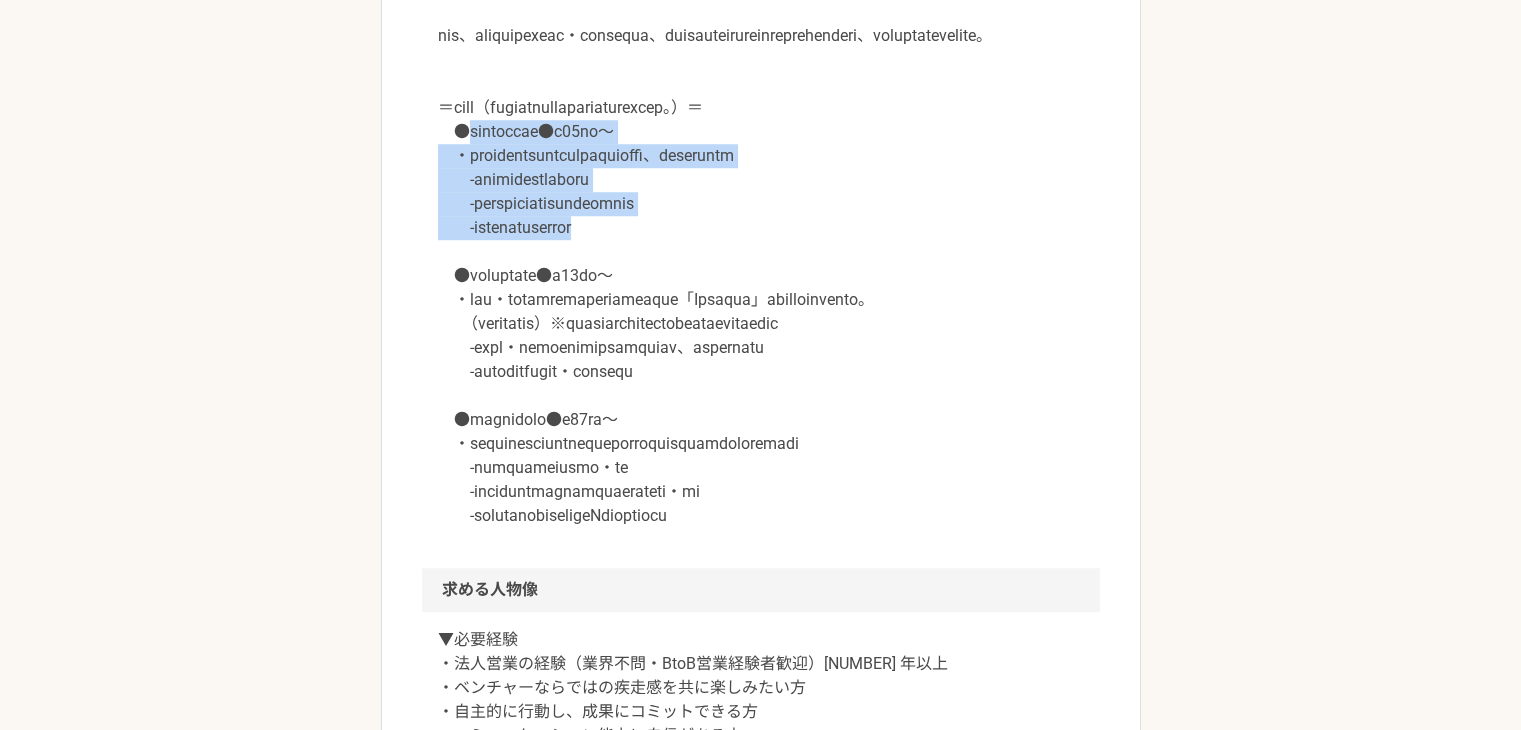 drag, startPoint x: 468, startPoint y: 349, endPoint x: 702, endPoint y: 445, distance: 252.92686 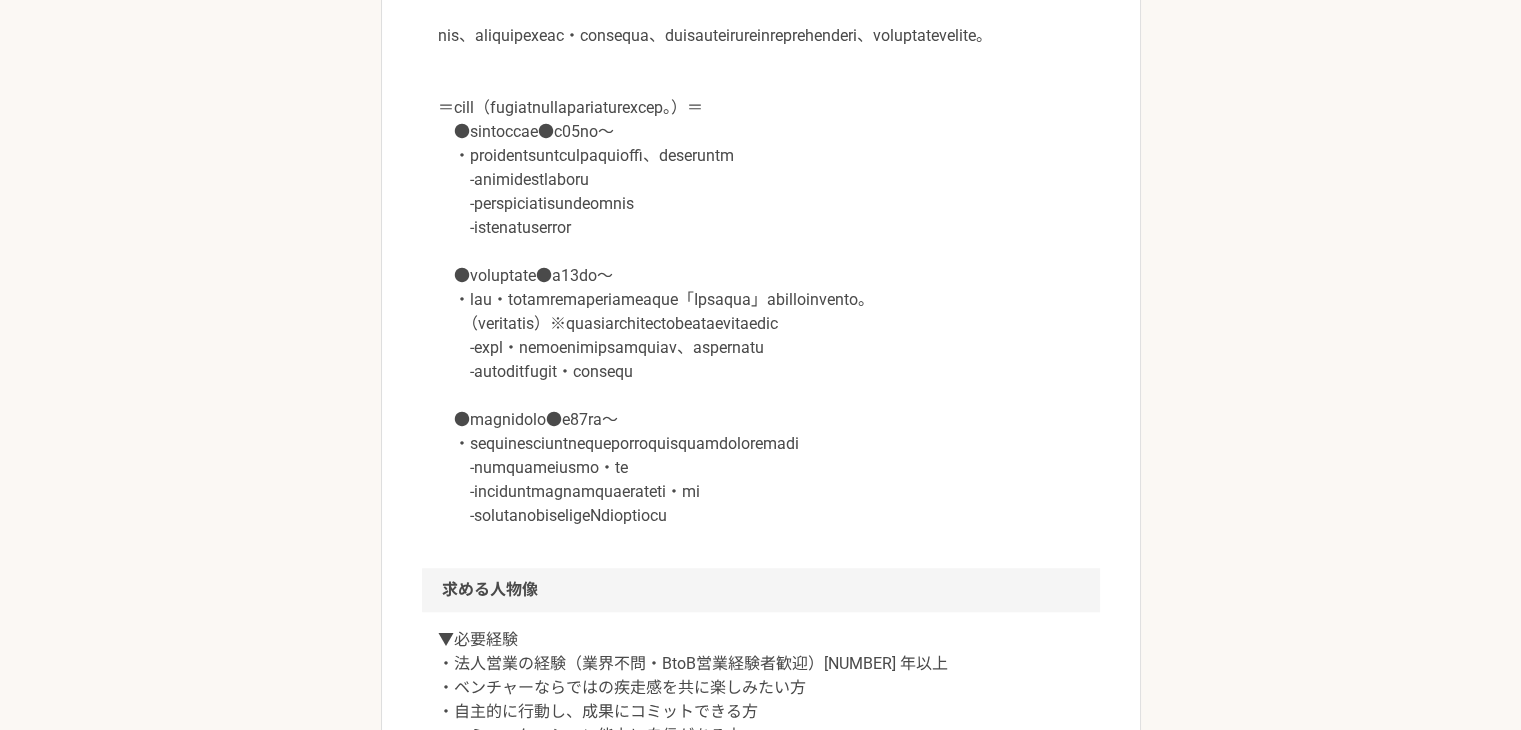 click at bounding box center [761, 216] 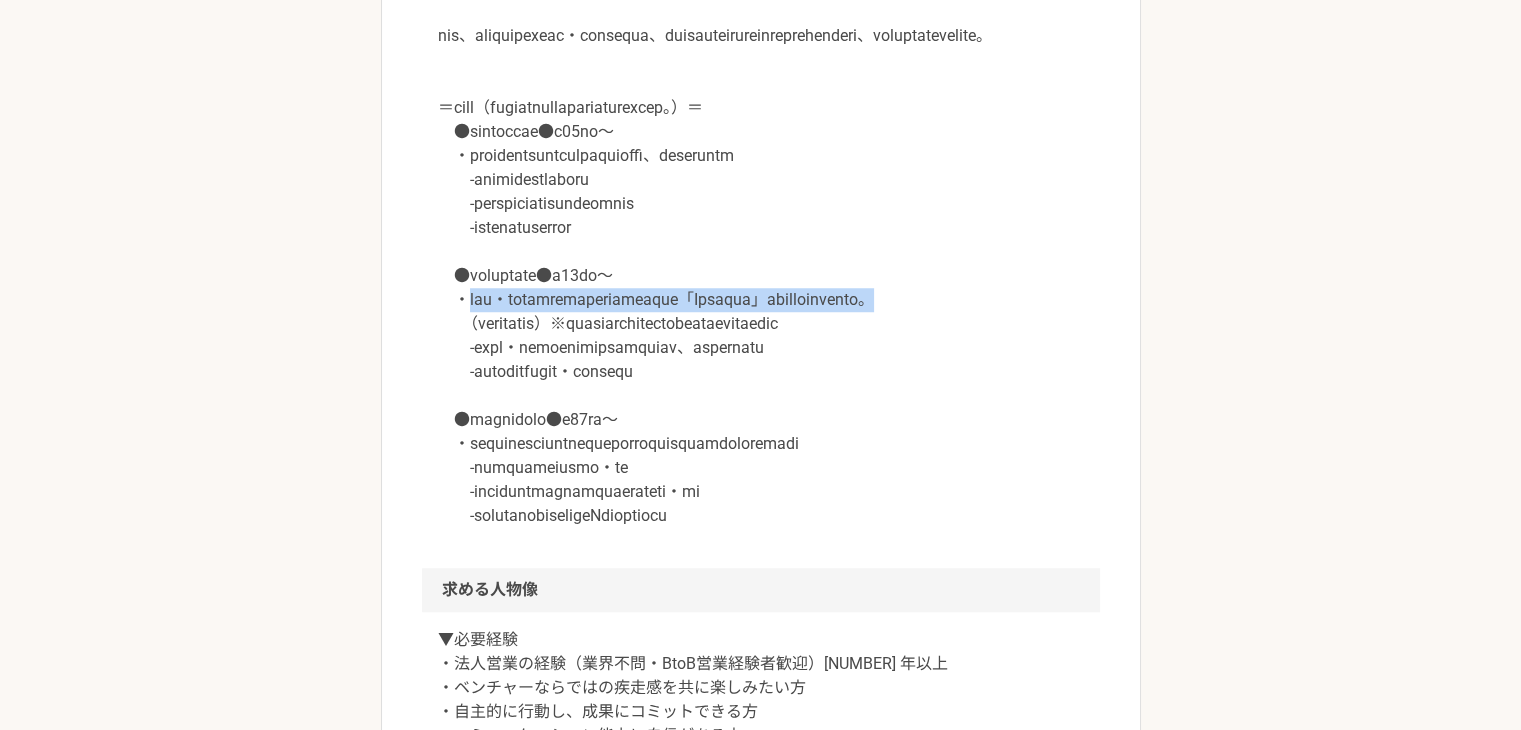 drag, startPoint x: 472, startPoint y: 521, endPoint x: 875, endPoint y: 534, distance: 403.20963 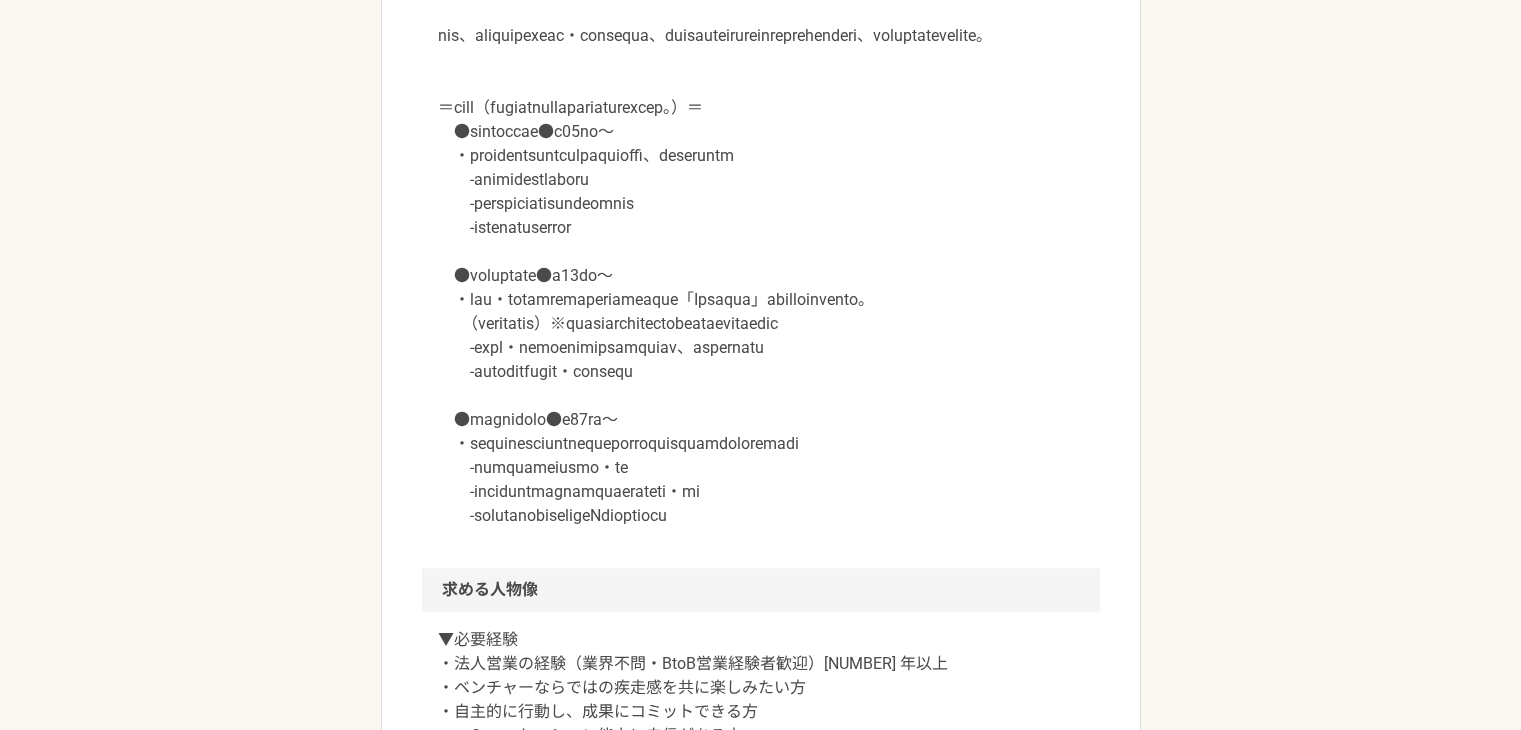 click at bounding box center [761, 216] 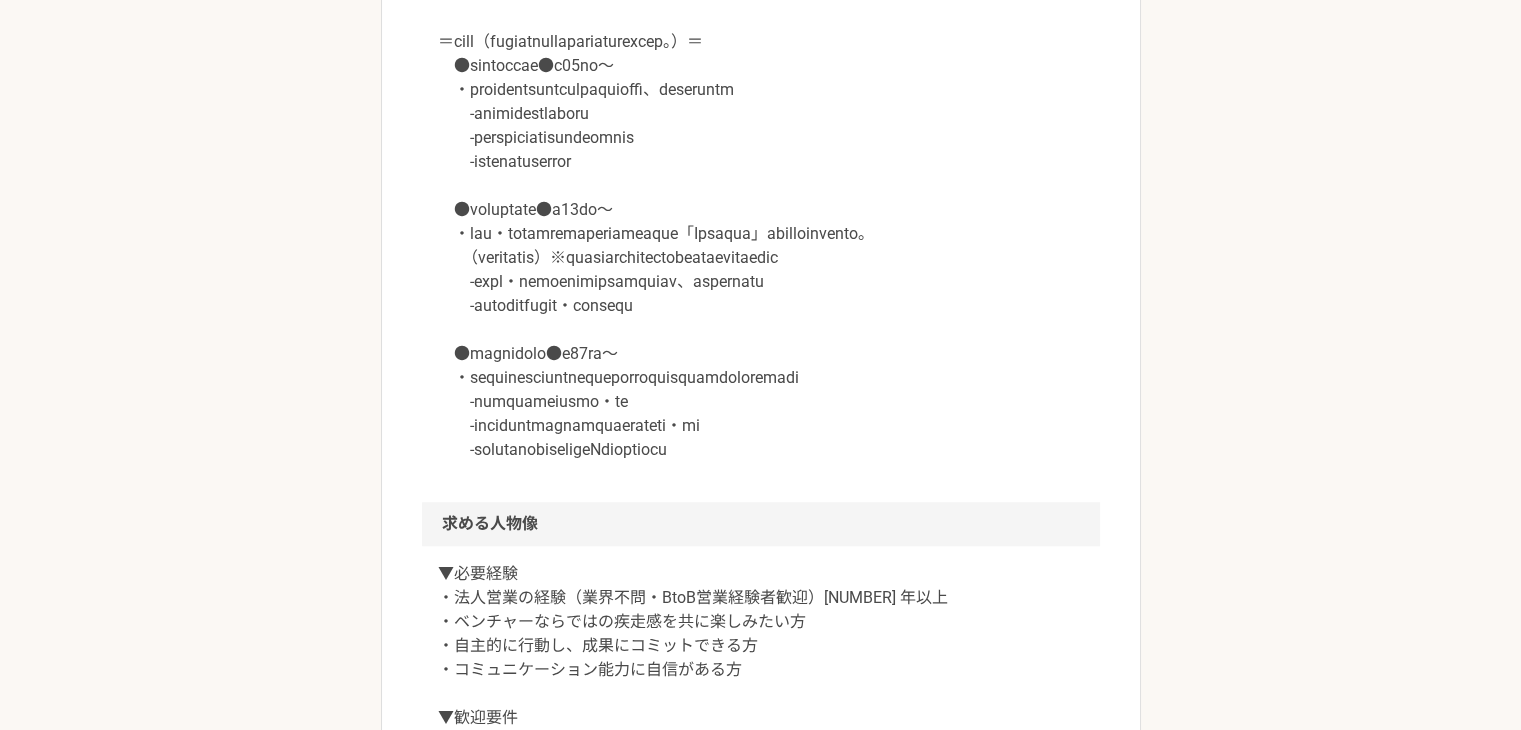 scroll, scrollTop: 1600, scrollLeft: 0, axis: vertical 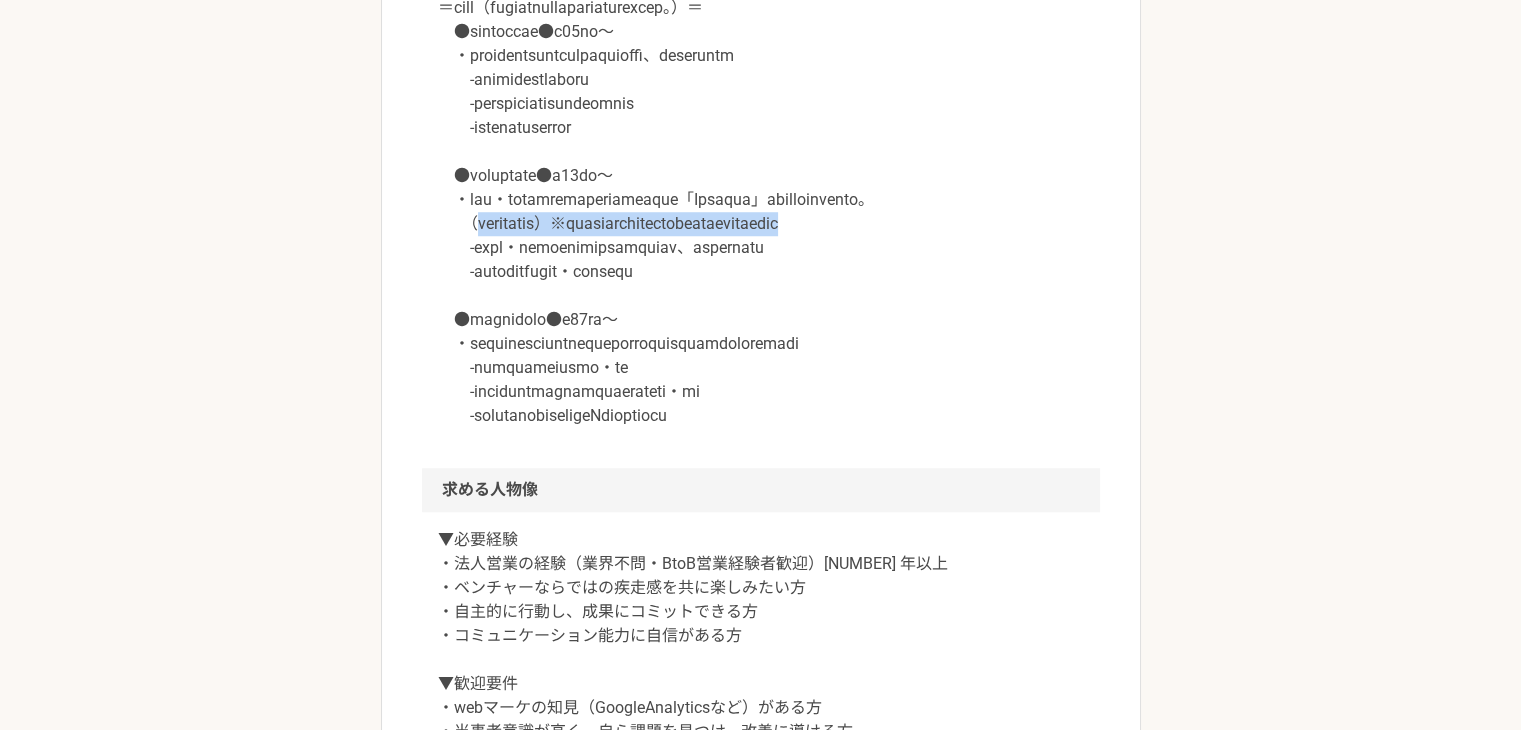 drag, startPoint x: 478, startPoint y: 468, endPoint x: 844, endPoint y: 490, distance: 366.6606 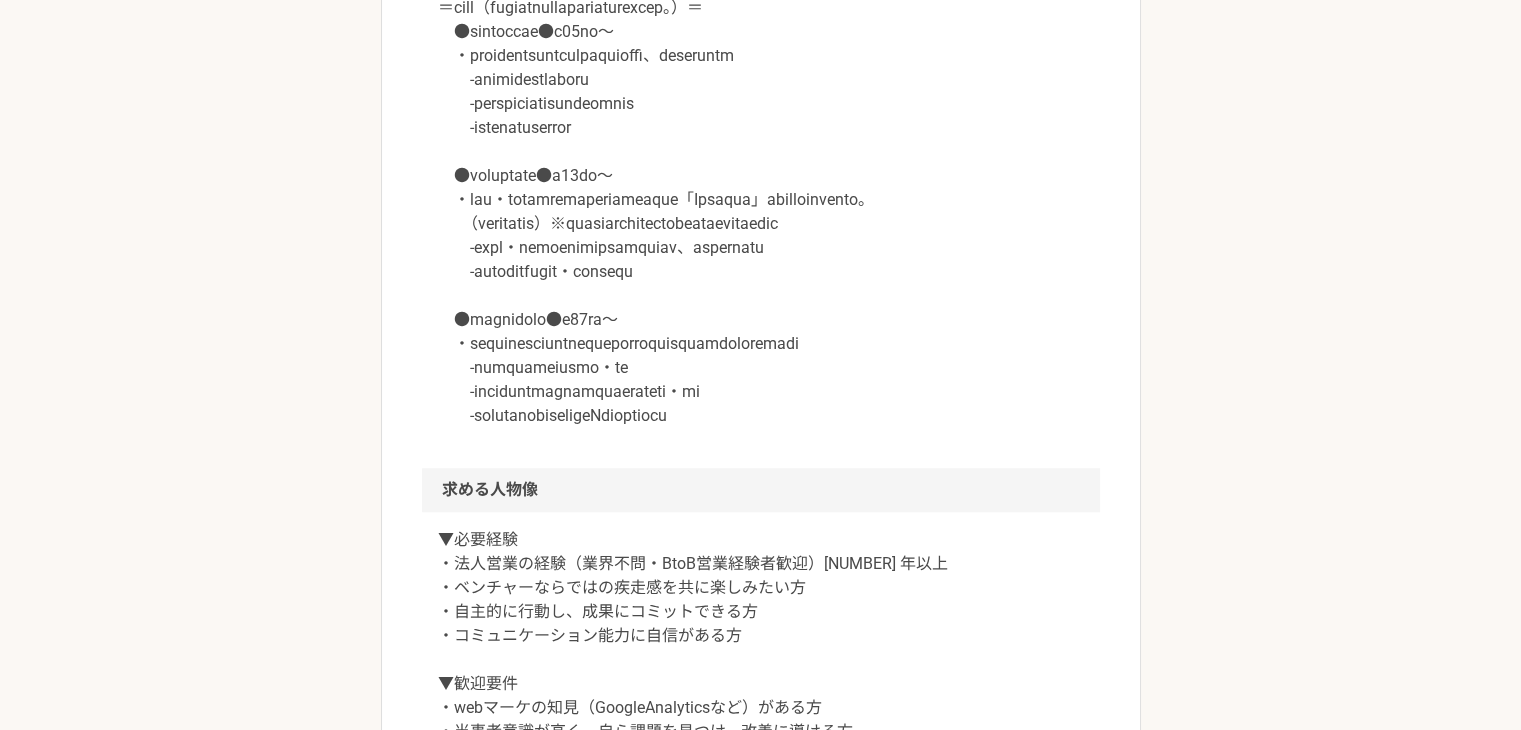 scroll, scrollTop: 1700, scrollLeft: 0, axis: vertical 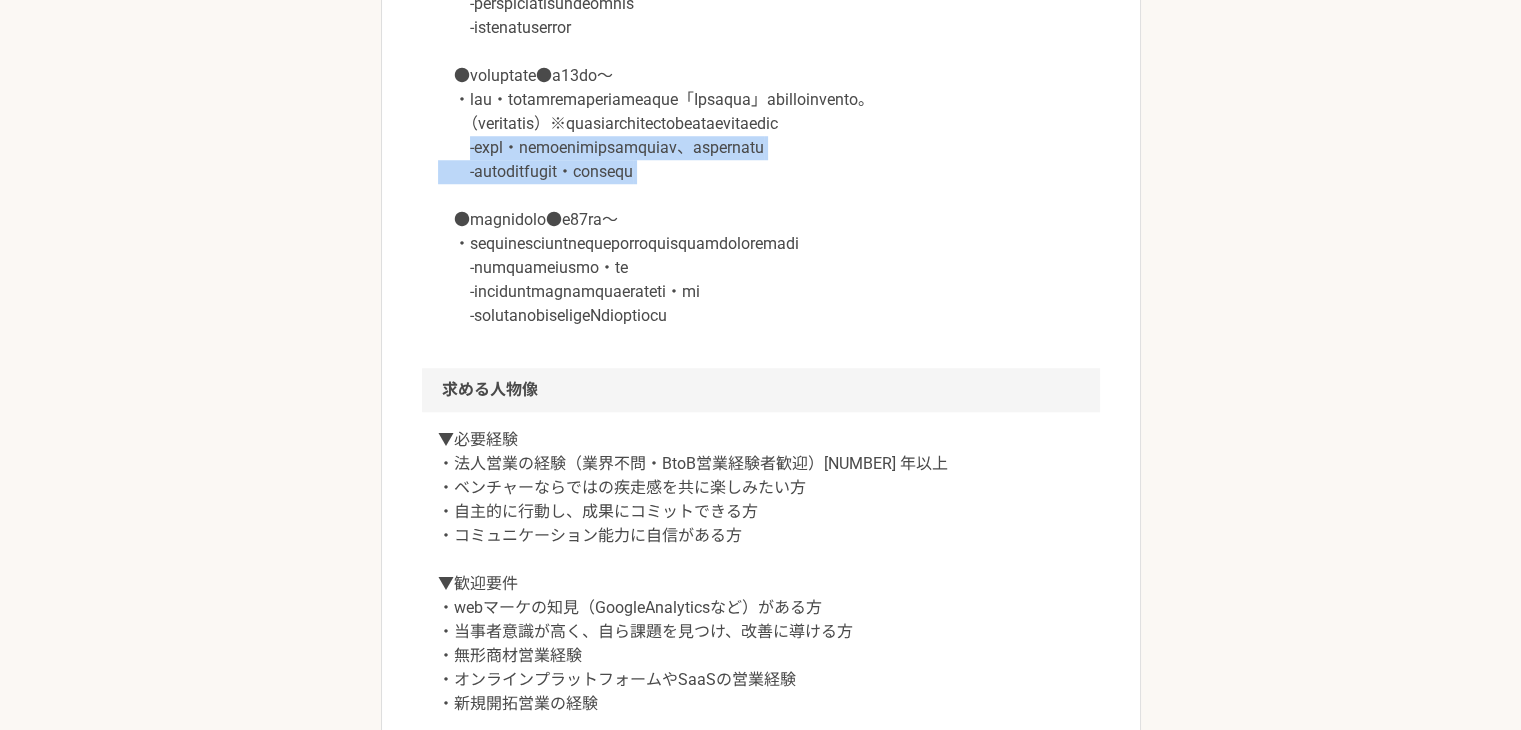 drag, startPoint x: 469, startPoint y: 411, endPoint x: 842, endPoint y: 449, distance: 374.93066 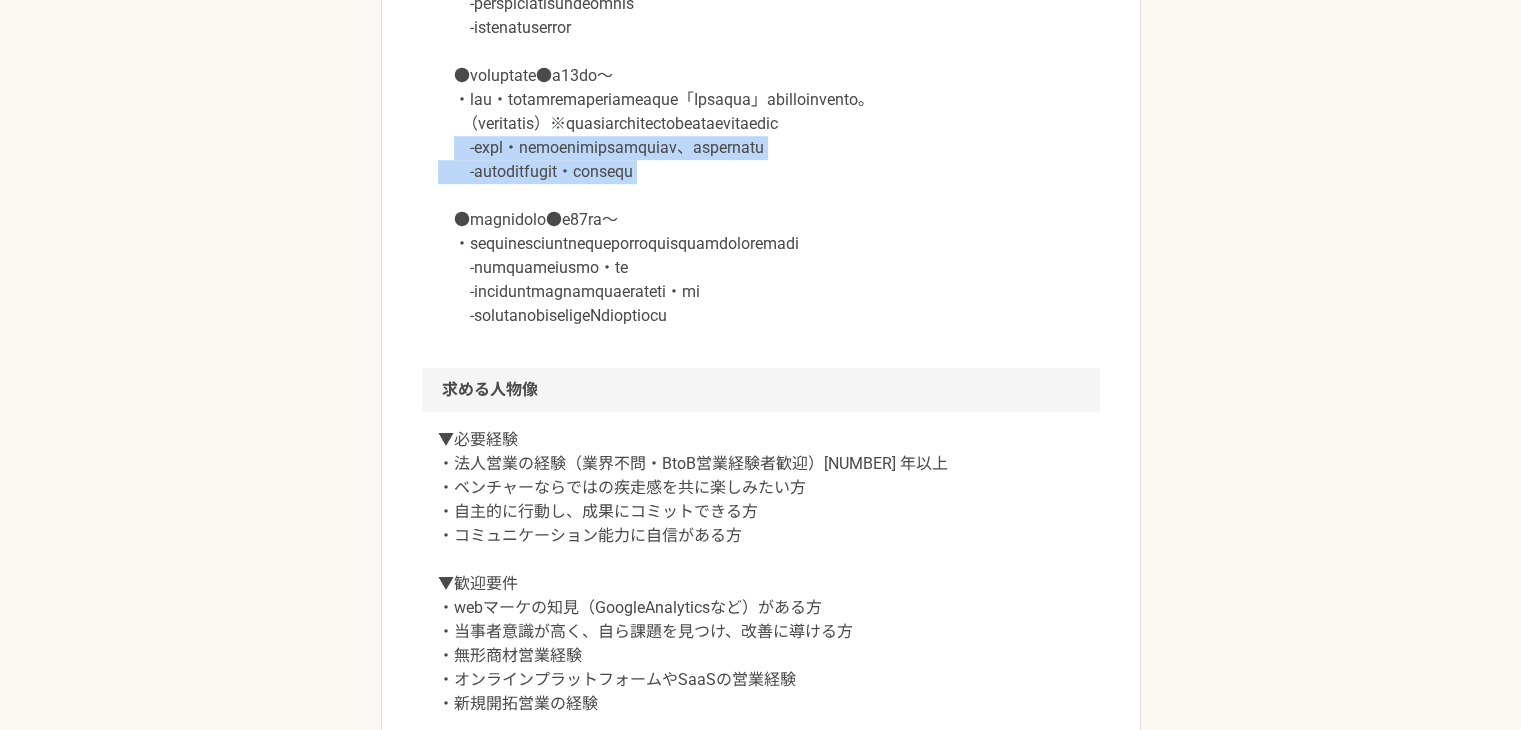 drag, startPoint x: 786, startPoint y: 449, endPoint x: 444, endPoint y: 425, distance: 342.84106 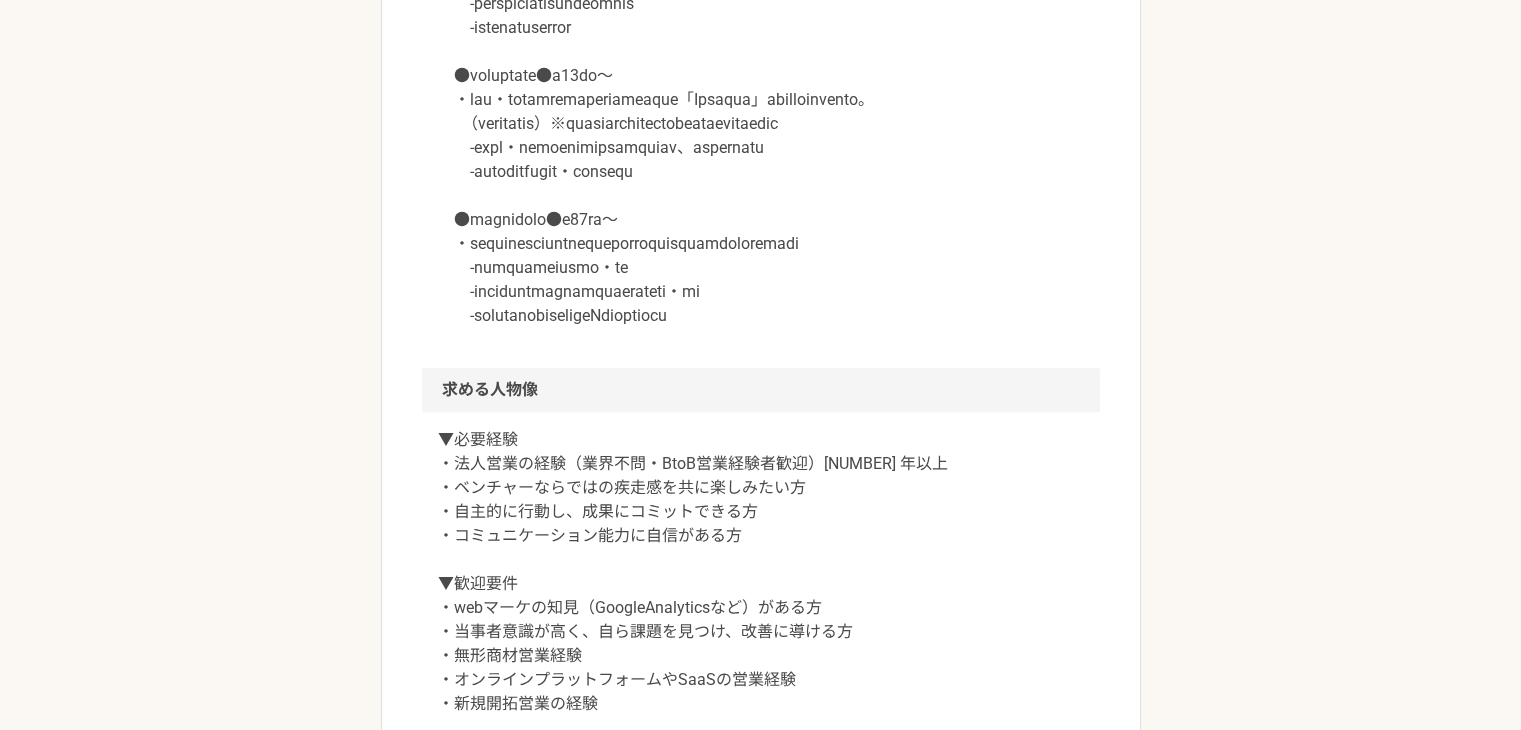 click at bounding box center [761, 16] 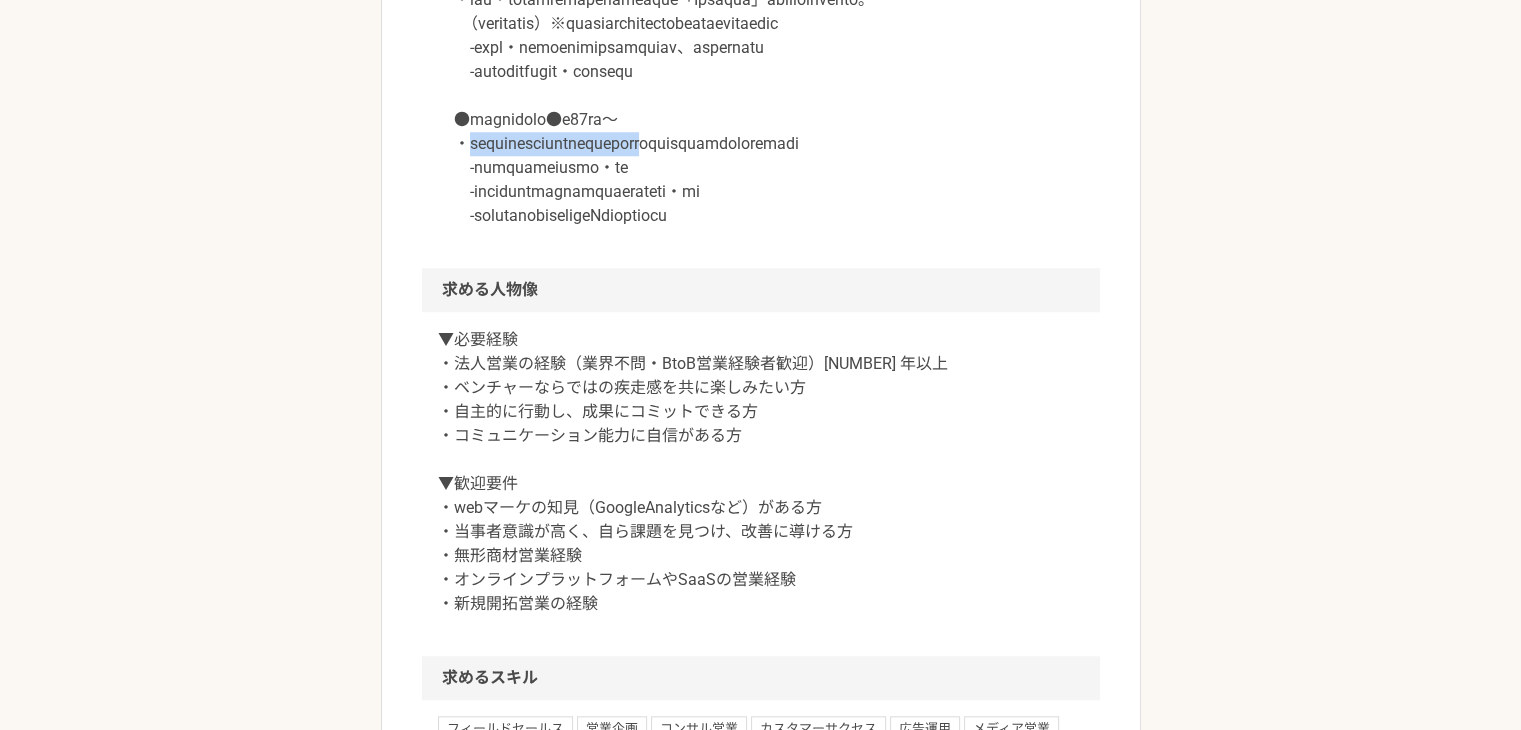 drag, startPoint x: 466, startPoint y: 411, endPoint x: 800, endPoint y: 437, distance: 335.01044 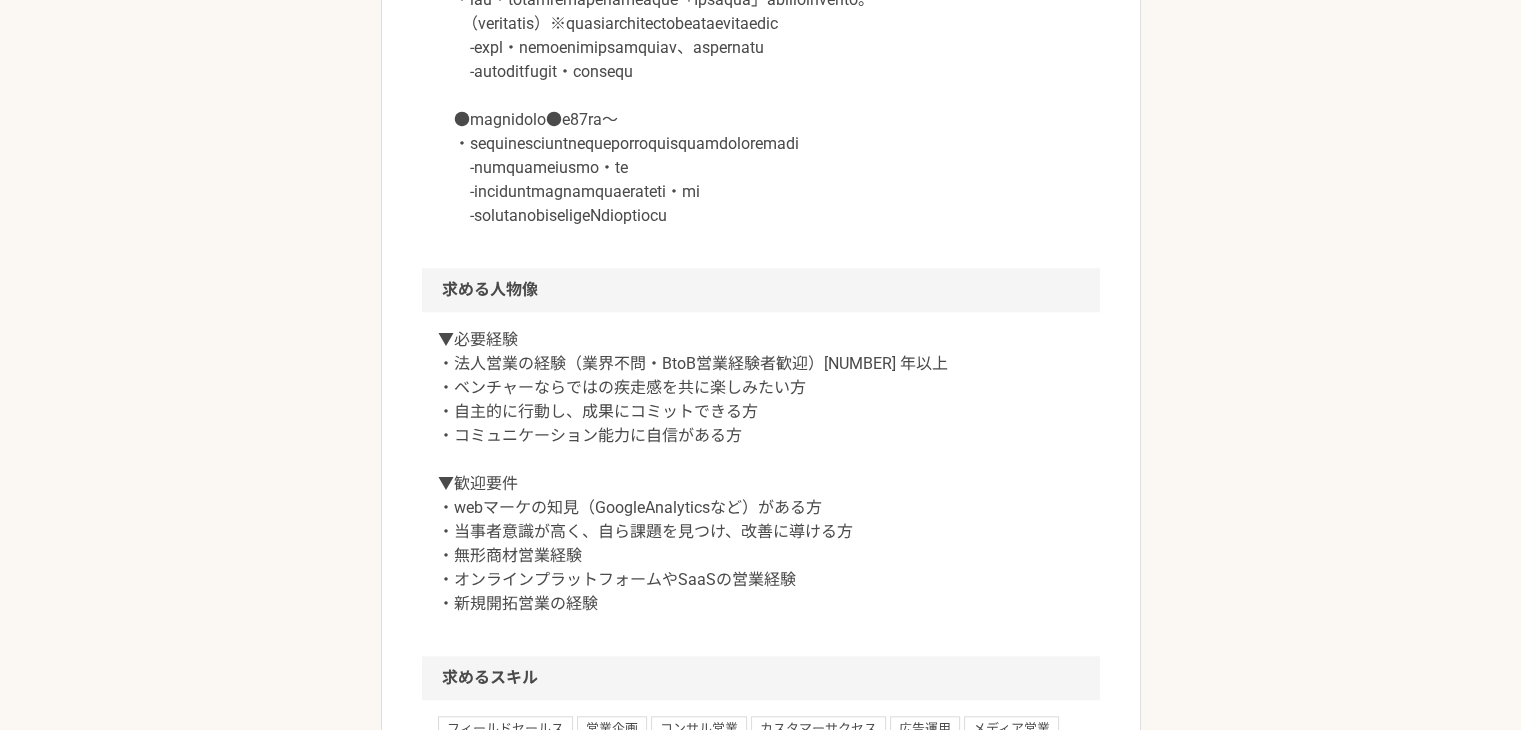 click at bounding box center [761, -84] 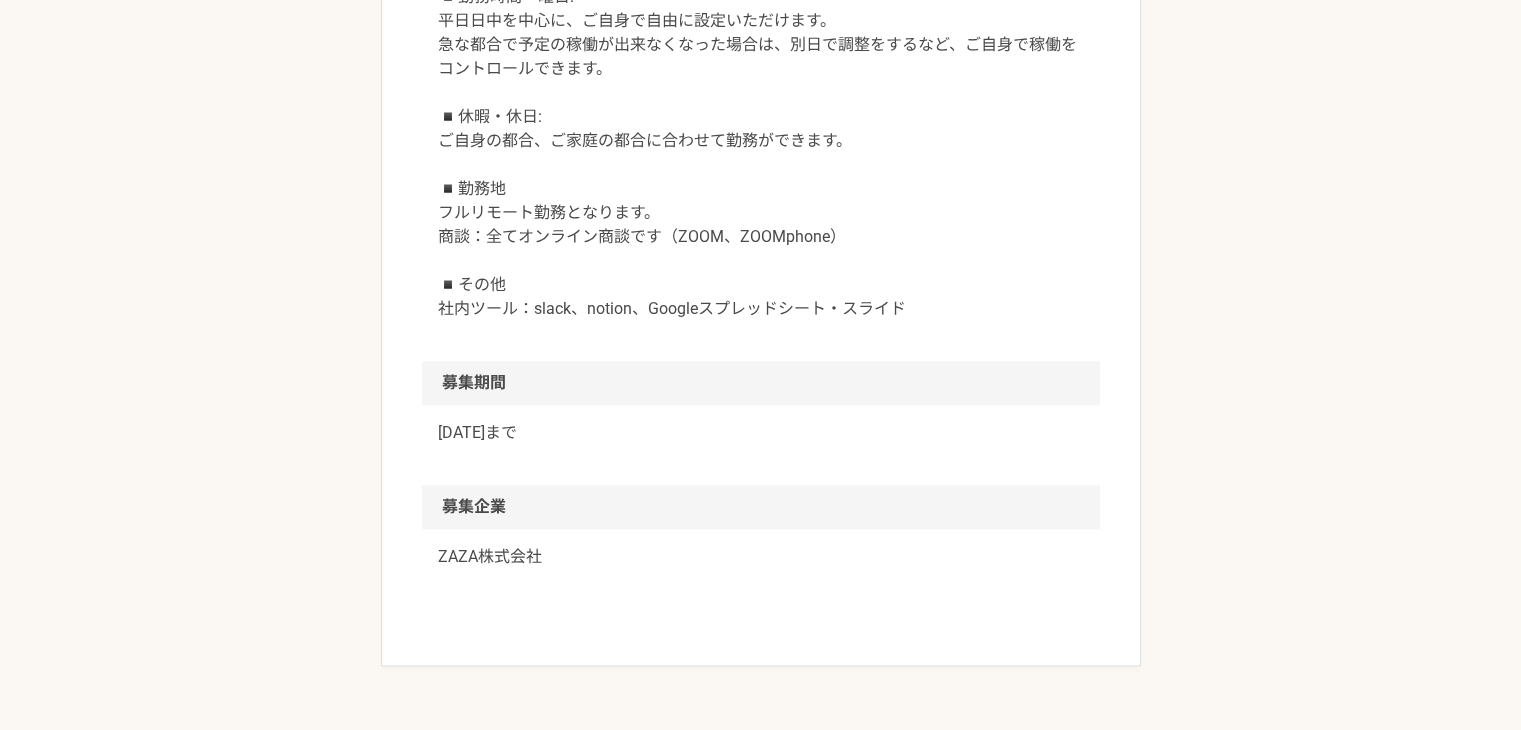 scroll, scrollTop: 2800, scrollLeft: 0, axis: vertical 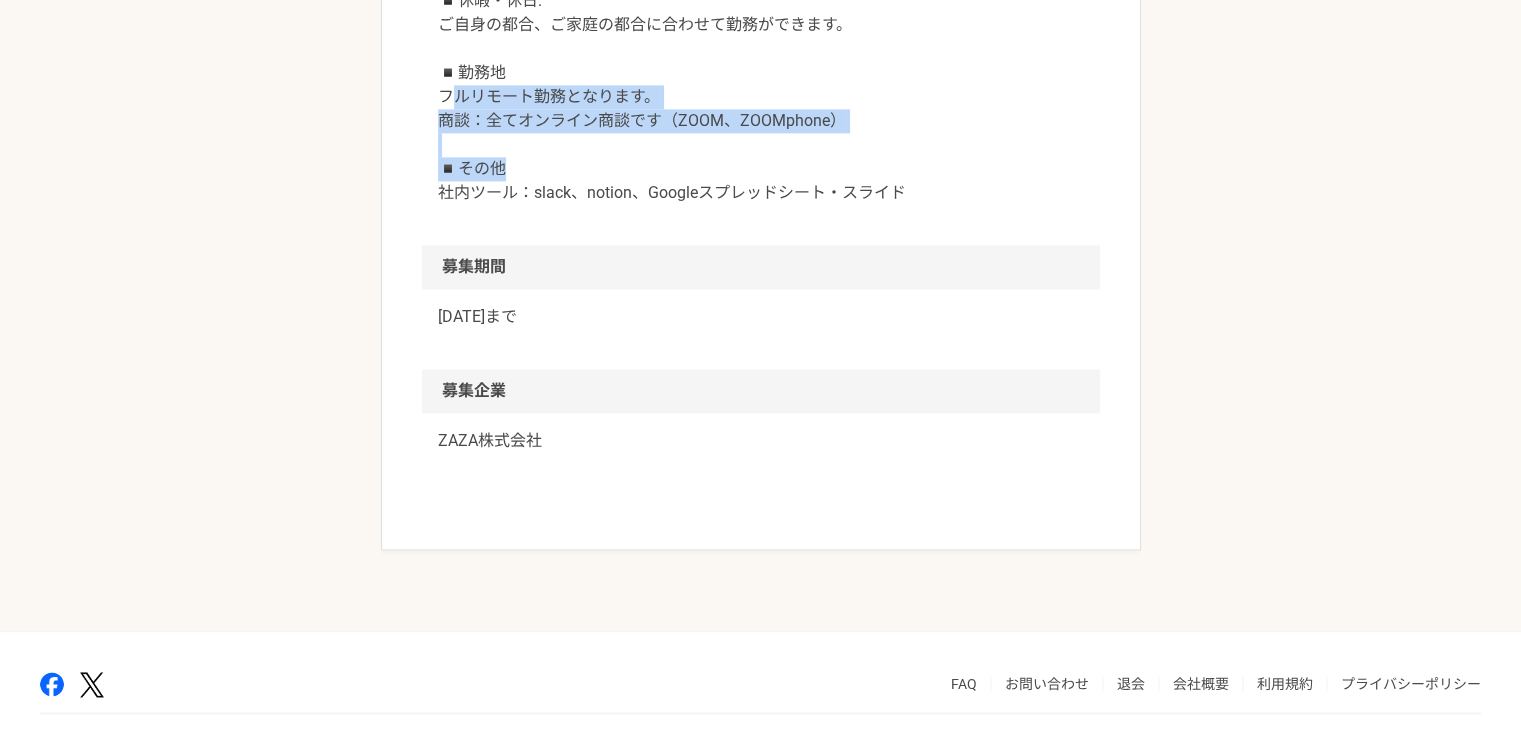 drag, startPoint x: 457, startPoint y: 385, endPoint x: 774, endPoint y: 458, distance: 325.29678 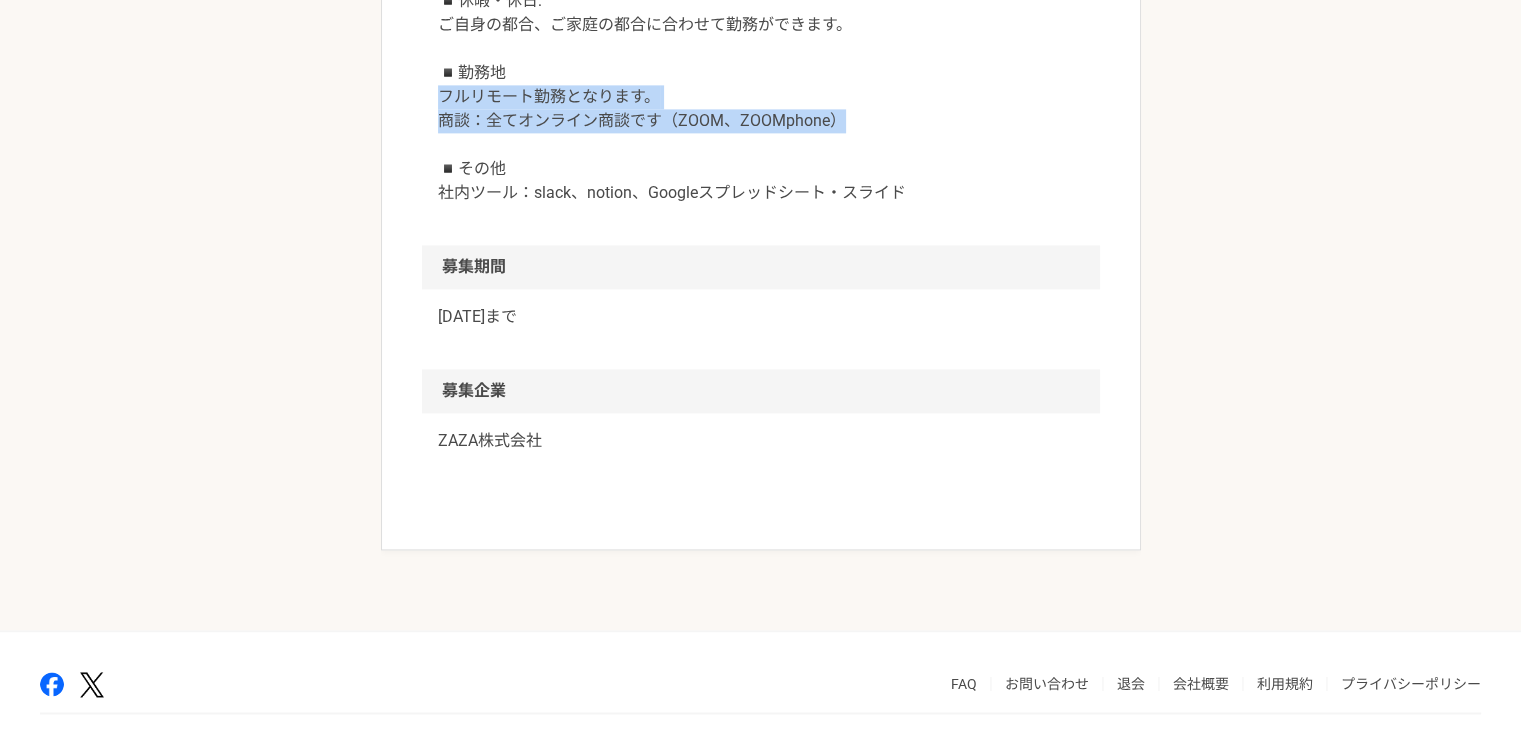drag, startPoint x: 838, startPoint y: 410, endPoint x: 420, endPoint y: 381, distance: 419.00476 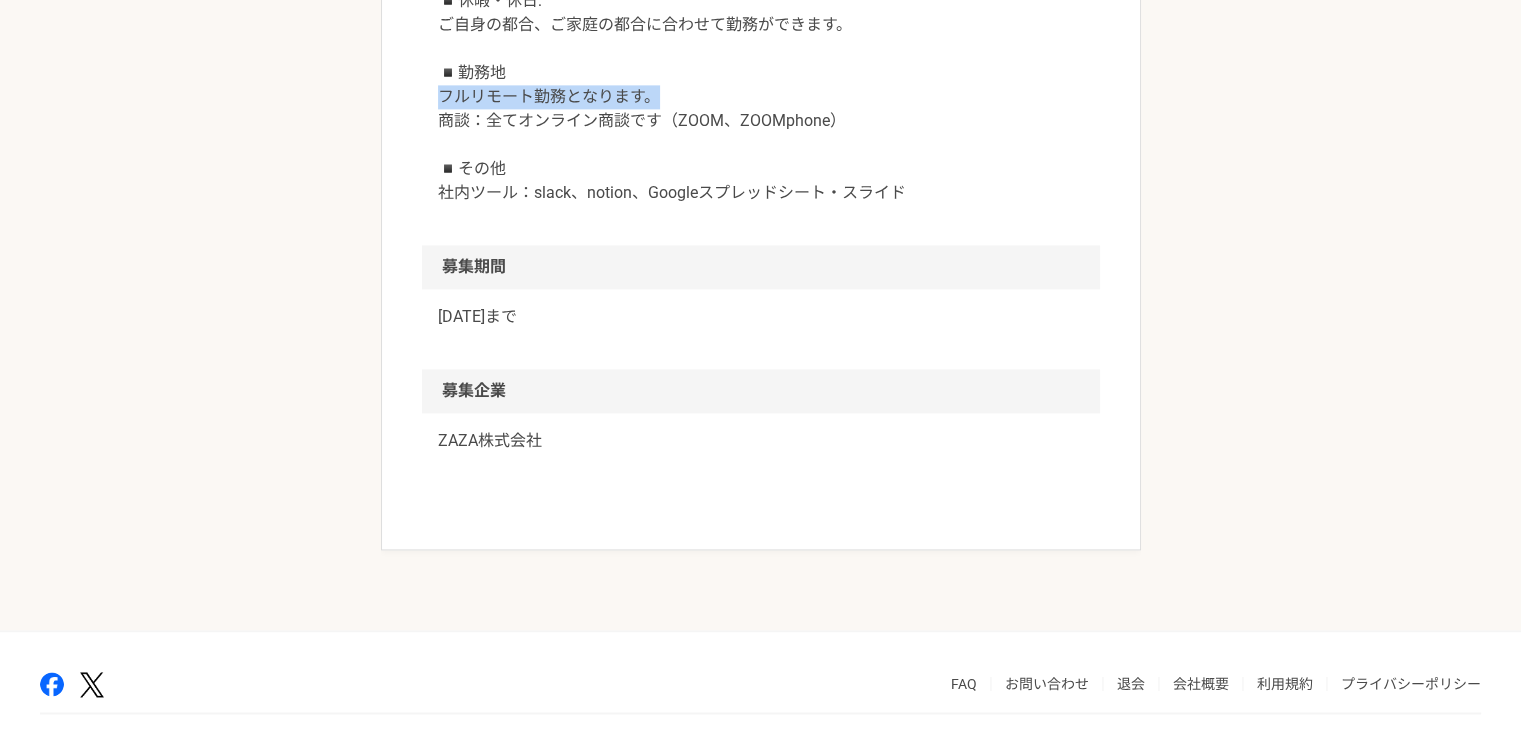 drag, startPoint x: 444, startPoint y: 385, endPoint x: 805, endPoint y: 417, distance: 362.4155 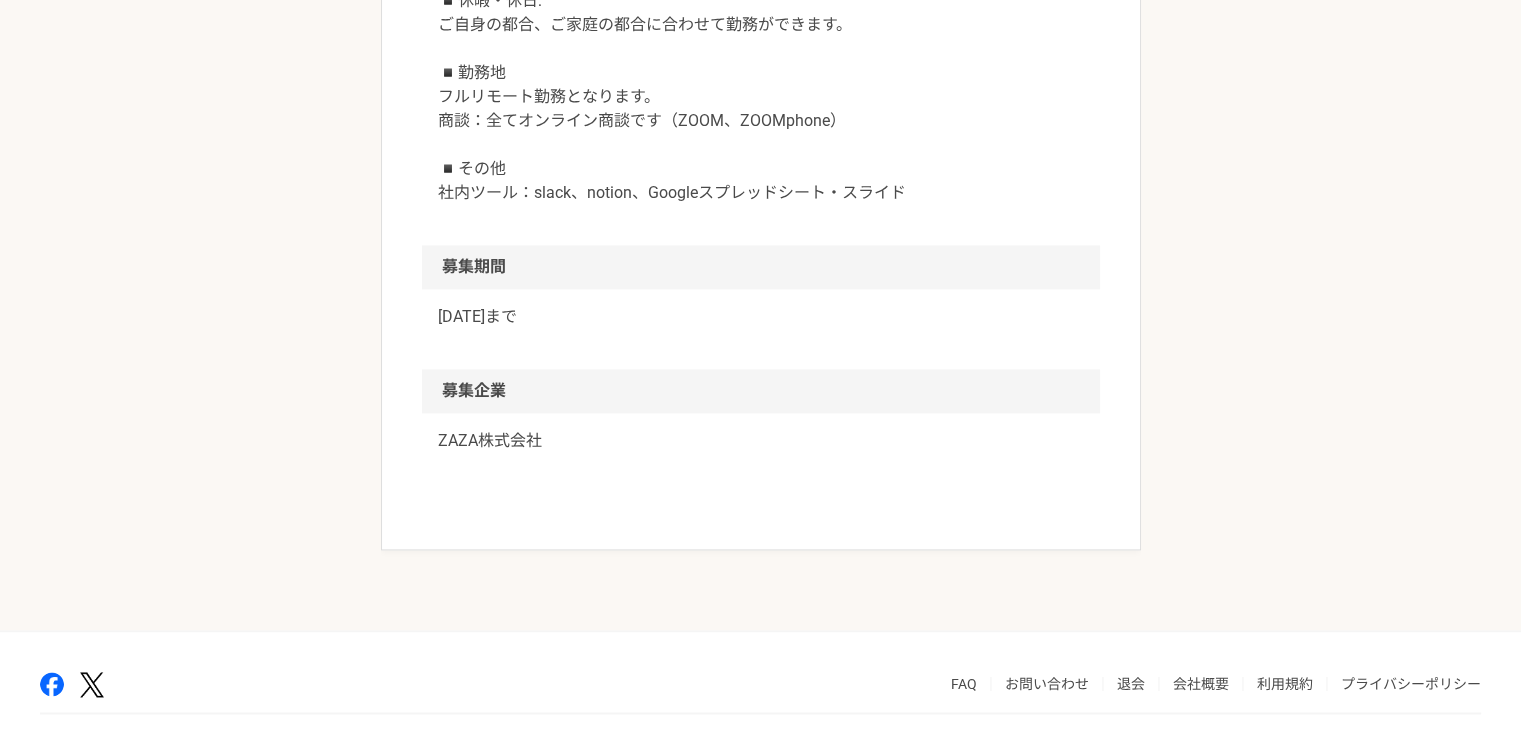 drag, startPoint x: 796, startPoint y: 445, endPoint x: 703, endPoint y: 449, distance: 93.08598 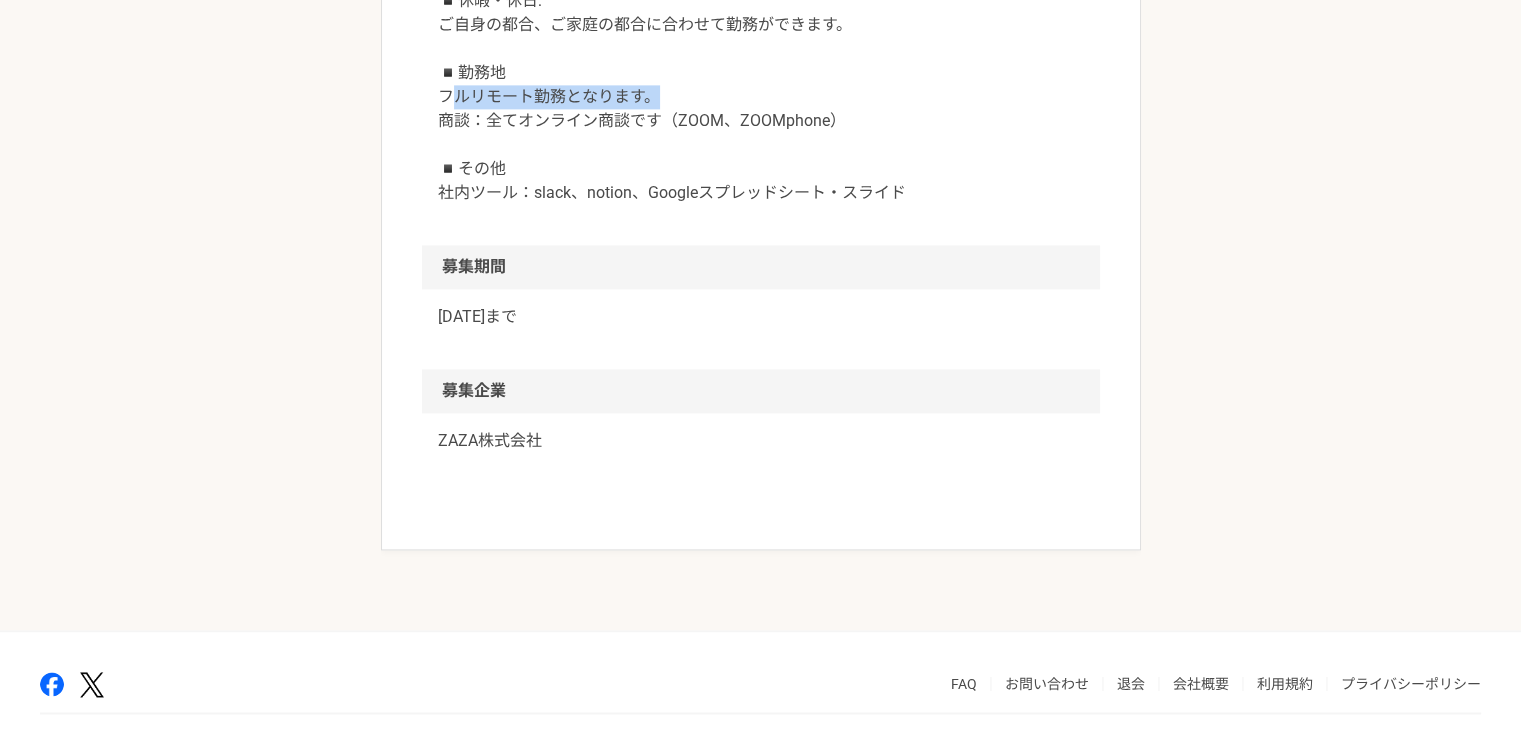 drag, startPoint x: 451, startPoint y: 387, endPoint x: 749, endPoint y: 417, distance: 299.50626 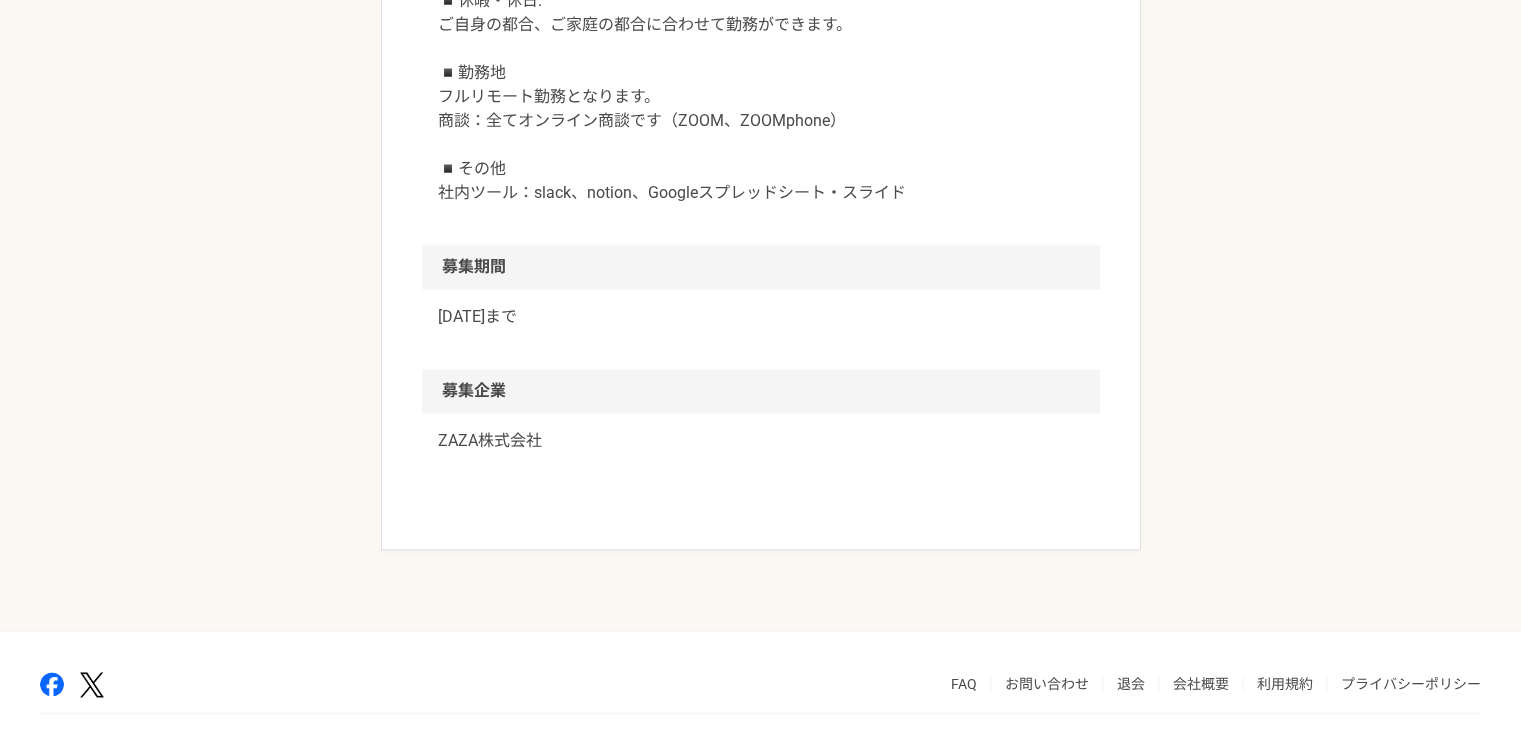 drag, startPoint x: 736, startPoint y: 448, endPoint x: 711, endPoint y: 461, distance: 28.178005 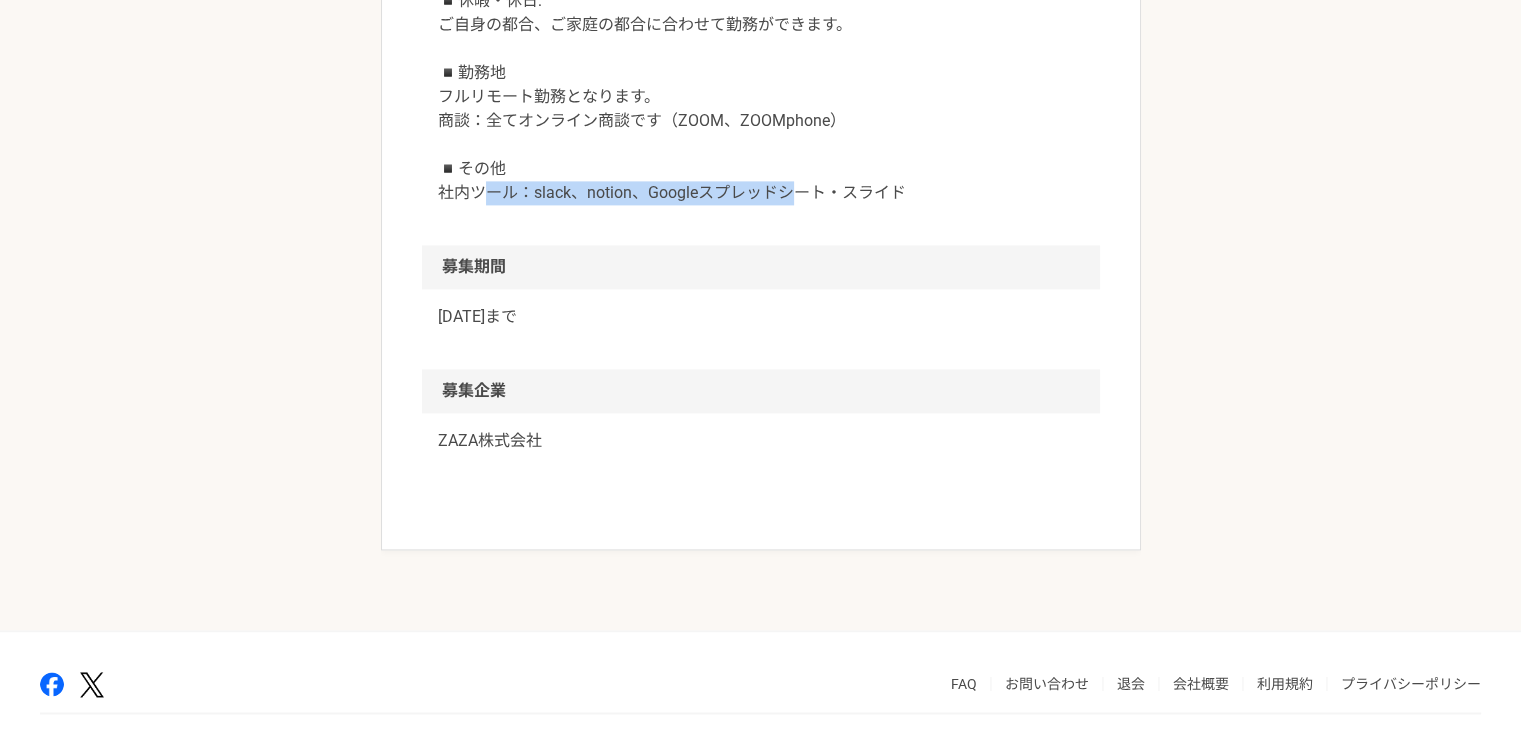 drag, startPoint x: 482, startPoint y: 475, endPoint x: 799, endPoint y: 506, distance: 318.51218 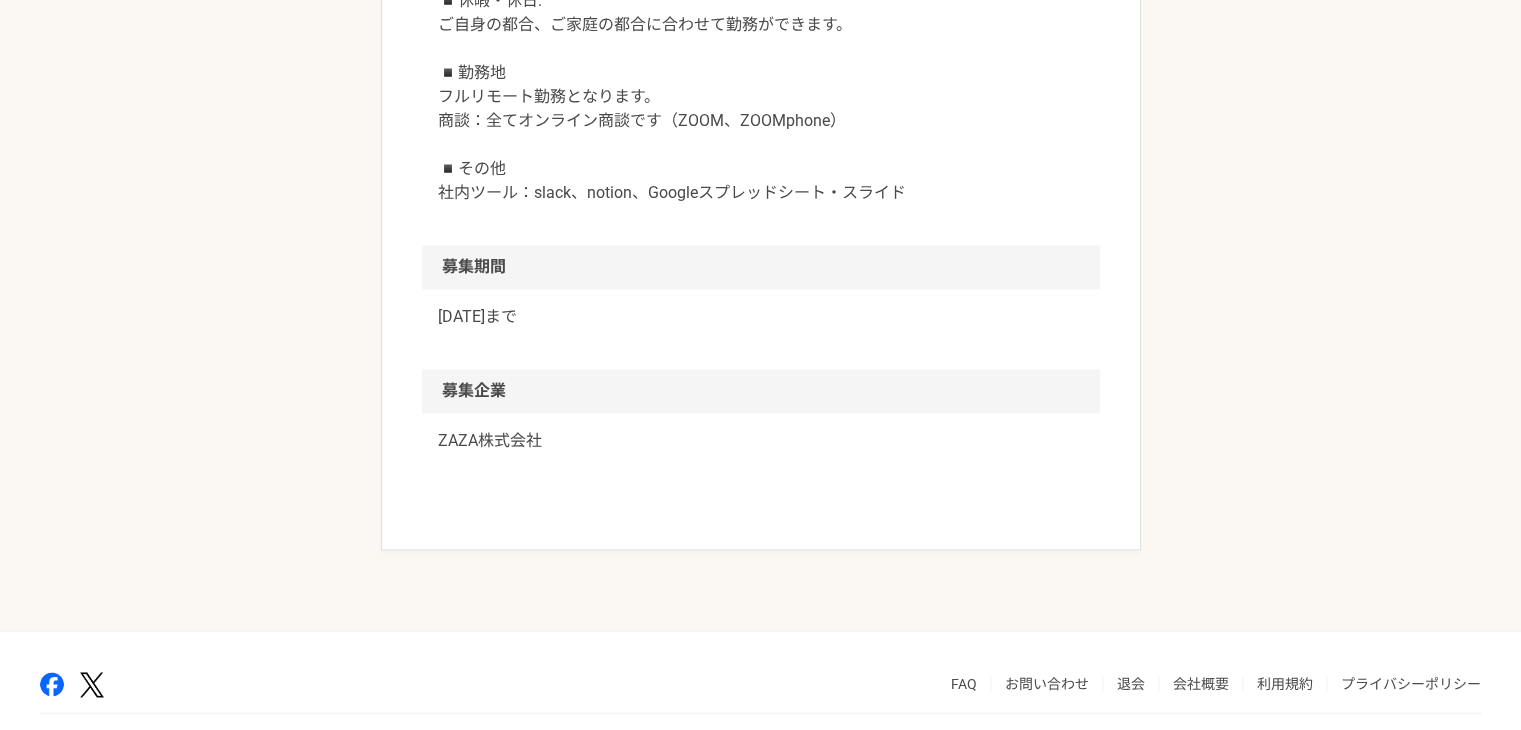 click on "募集期間" at bounding box center [761, 267] 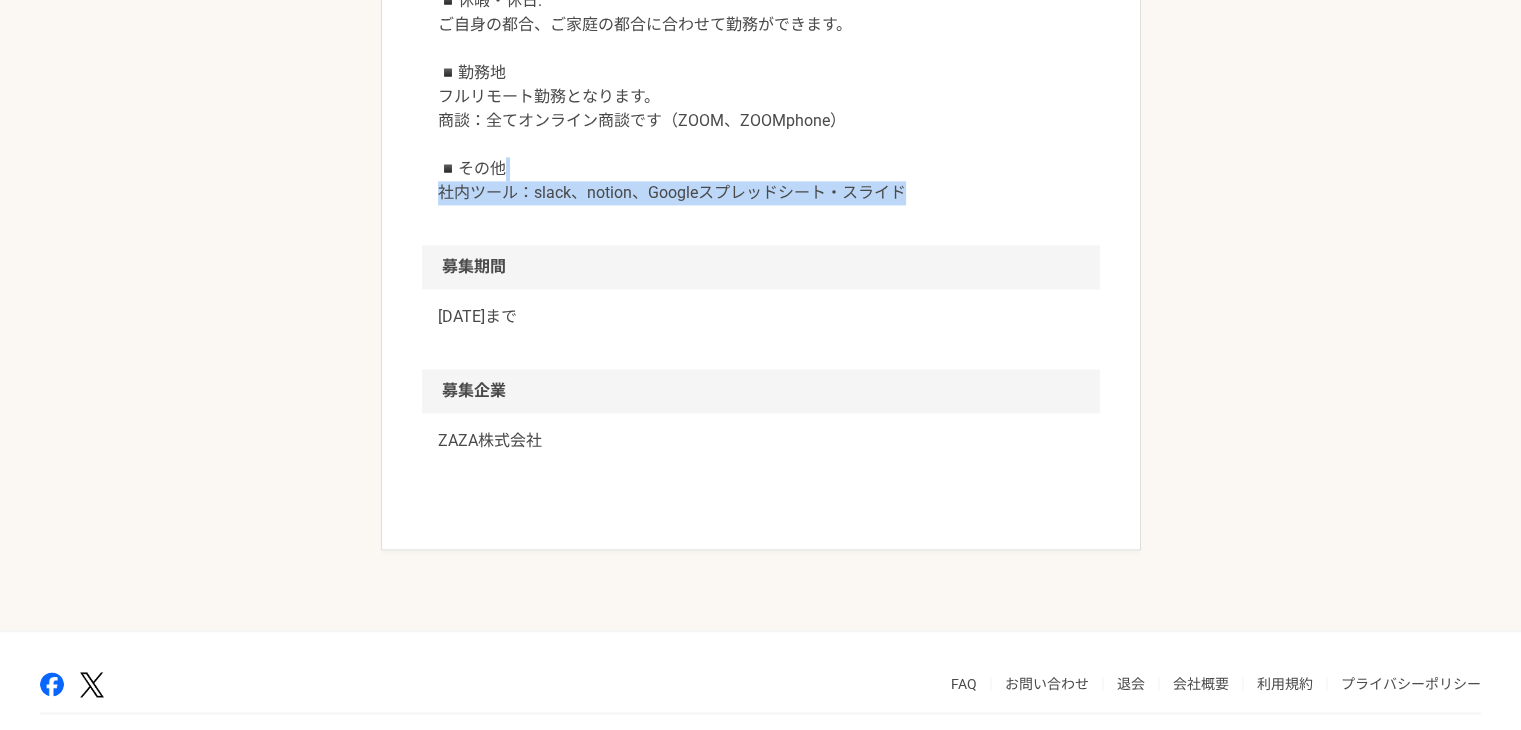 drag, startPoint x: 918, startPoint y: 486, endPoint x: 491, endPoint y: 464, distance: 427.56638 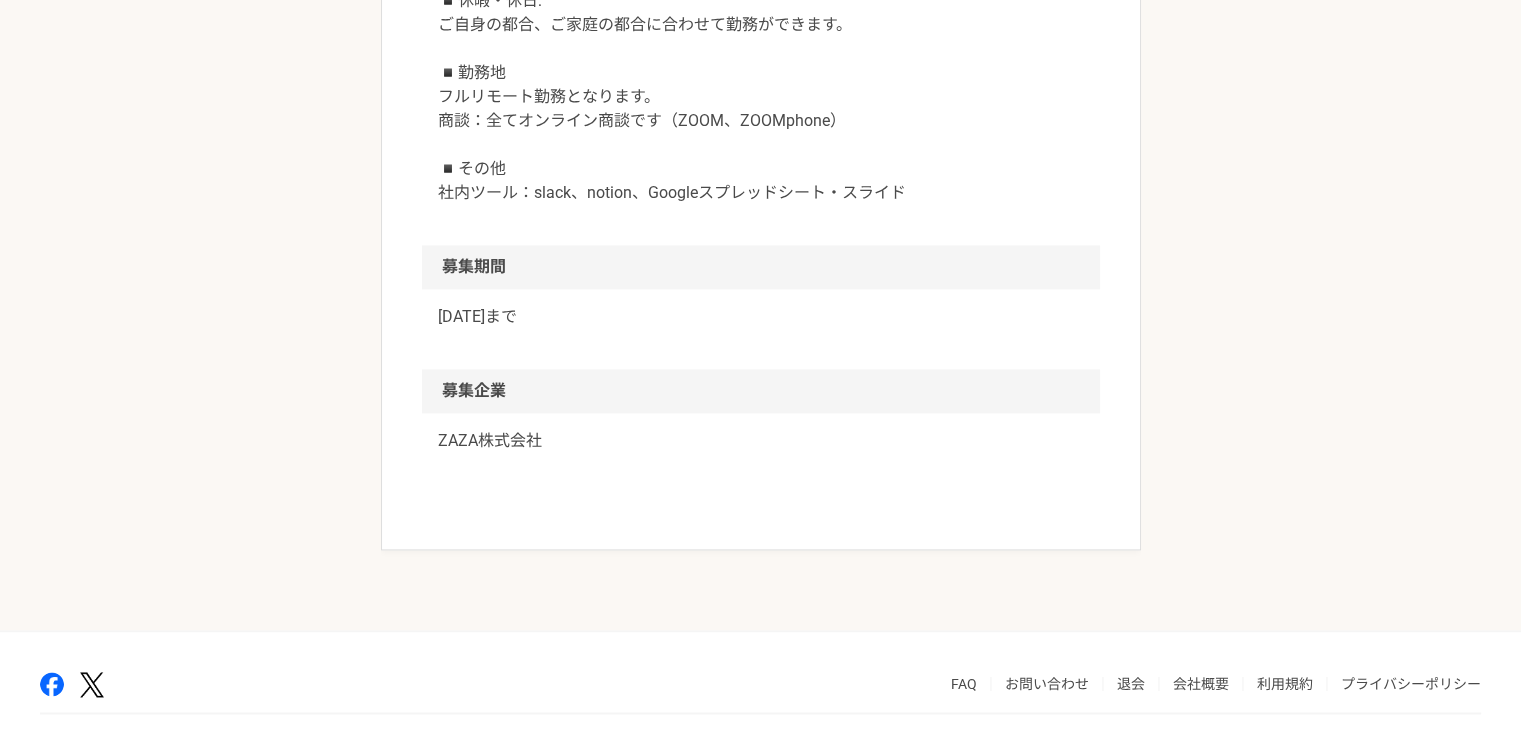 click on "◾️勤務時間・曜日:
平日日中を中心に、ご自身で自由に設定いただけます。
急な都合で予定の稼働が出来なくなった場合は、別日で調整をするなど、ご自身で稼働をコントロールできます。
◾️休暇・休日:
ご自身の都合、ご家庭の都合に合わせて勤務ができます。
◾️勤務地
フルリモート勤務となります。
商談：全てオンライン商談です（ZOOM、ZOOMphone）
◾️その他
社内ツール：slack、notion、Googleスプレッドシート・スライド" at bounding box center (761, 37) 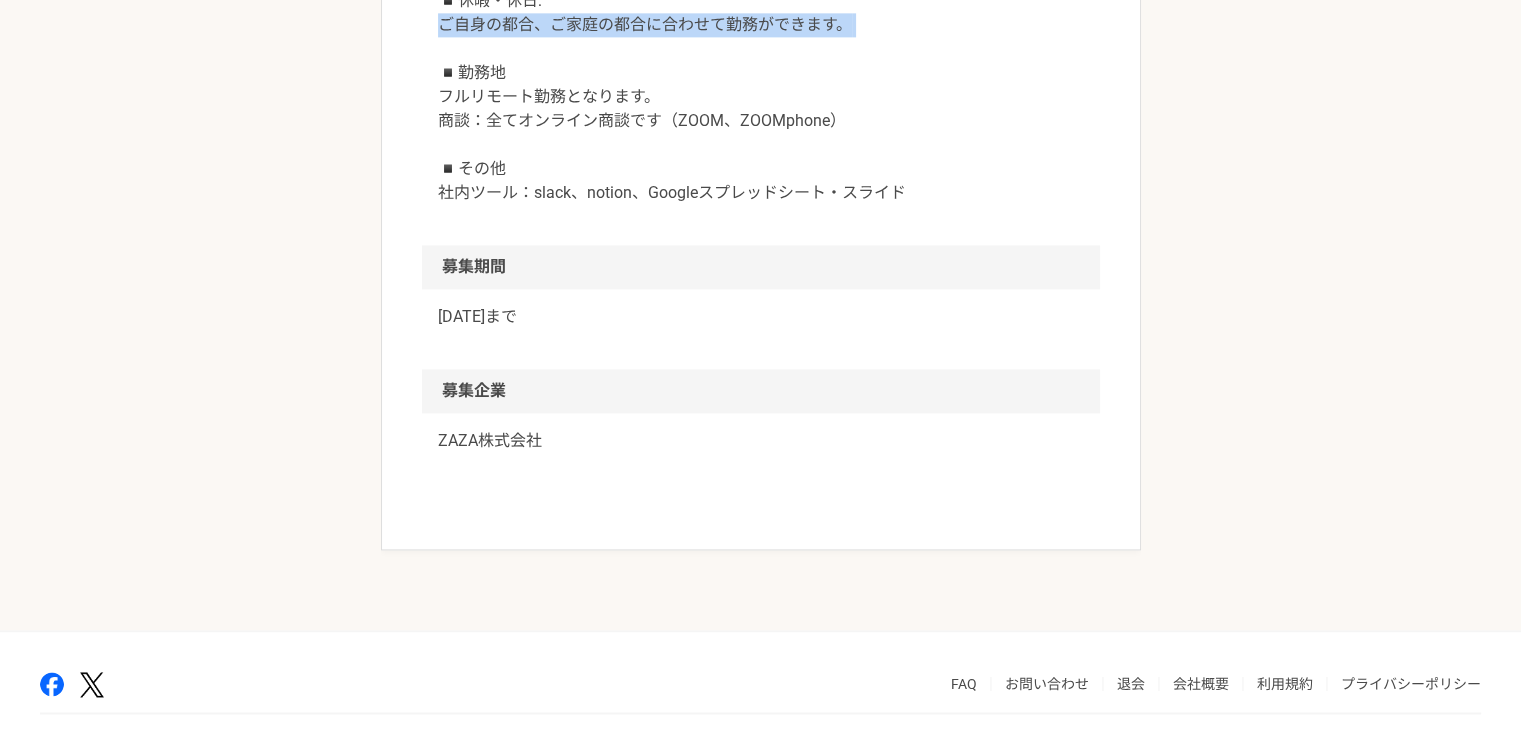 drag, startPoint x: 438, startPoint y: 322, endPoint x: 876, endPoint y: 367, distance: 440.30557 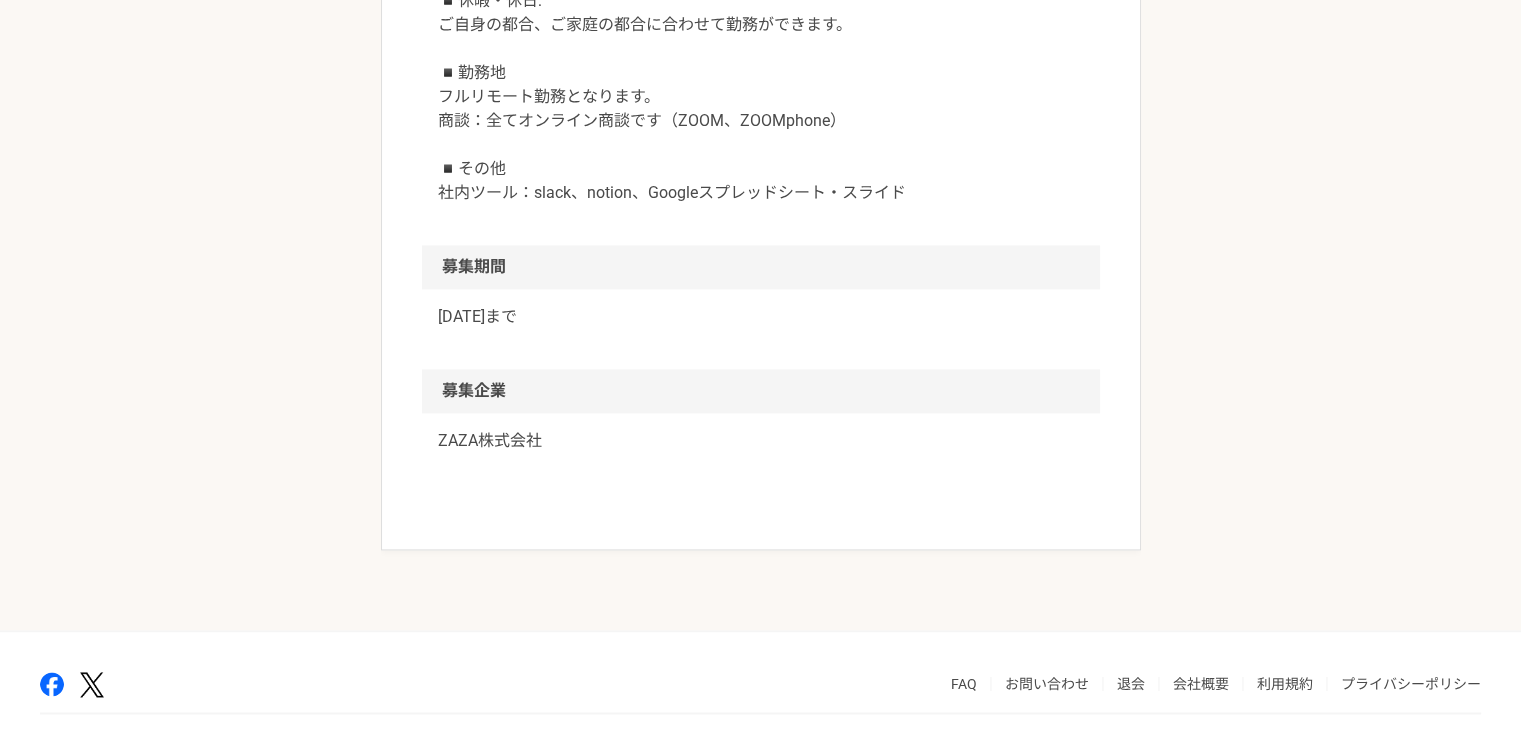 click on "◾️勤務時間・曜日:
平日日中を中心に、ご自身で自由に設定いただけます。
急な都合で予定の稼働が出来なくなった場合は、別日で調整をするなど、ご自身で稼働をコントロールできます。
◾️休暇・休日:
ご自身の都合、ご家庭の都合に合わせて勤務ができます。
◾️勤務地
フルリモート勤務となります。
商談：全てオンライン商談です（ZOOM、ZOOMphone）
◾️その他
社内ツール：slack、notion、Googleスプレッドシート・スライド" at bounding box center [761, 37] 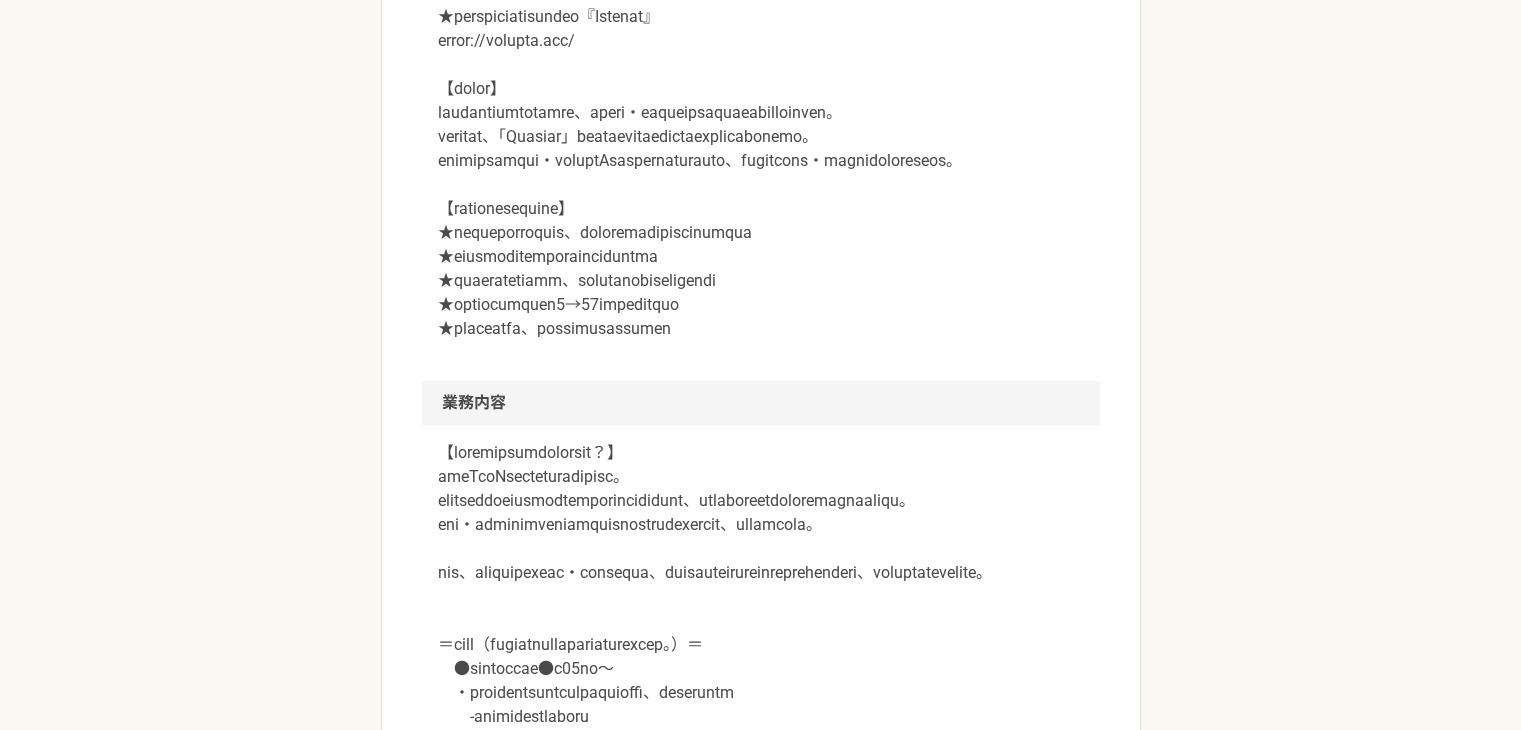scroll, scrollTop: 900, scrollLeft: 0, axis: vertical 